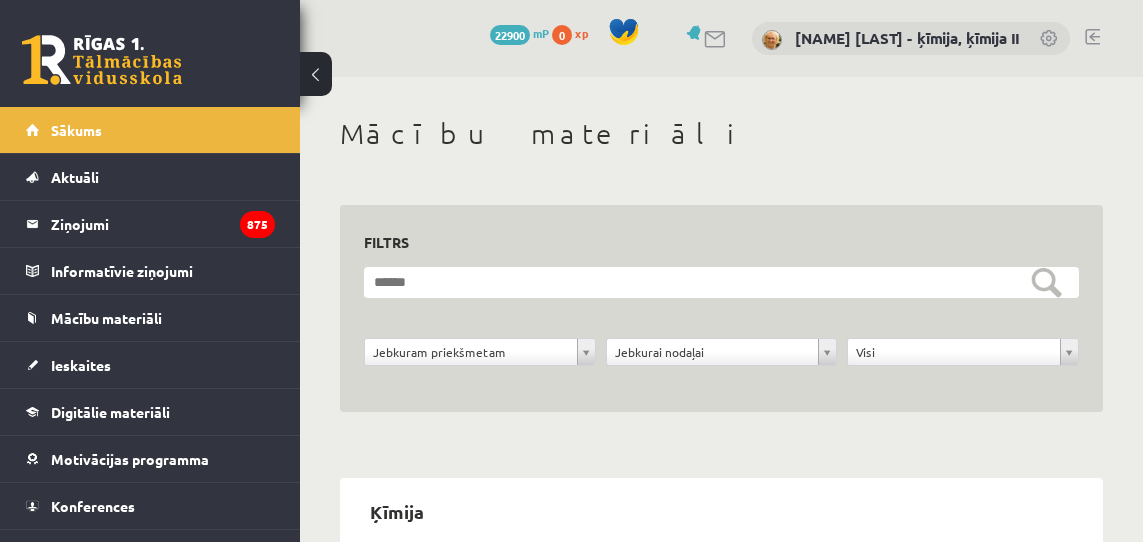 drag, startPoint x: 0, startPoint y: 0, endPoint x: 140, endPoint y: 413, distance: 436.0837 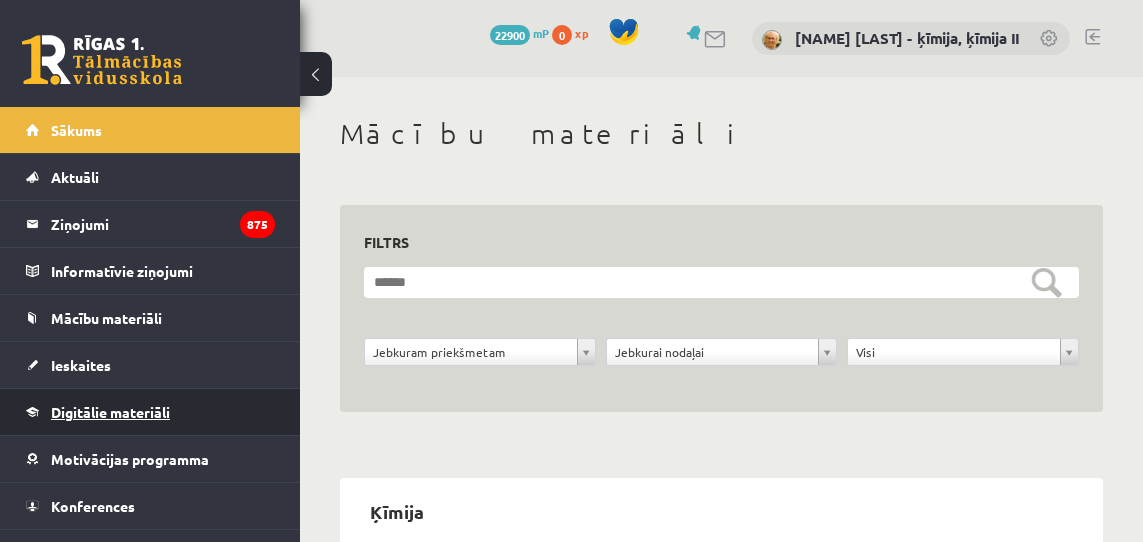 click on "Digitālie materiāli" at bounding box center [110, 412] 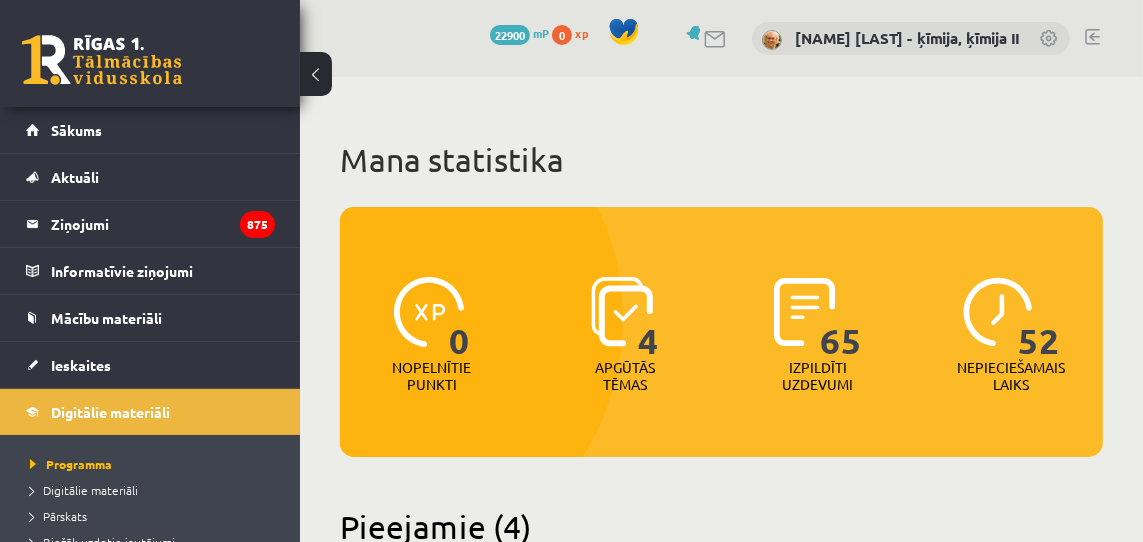 scroll, scrollTop: 136, scrollLeft: 0, axis: vertical 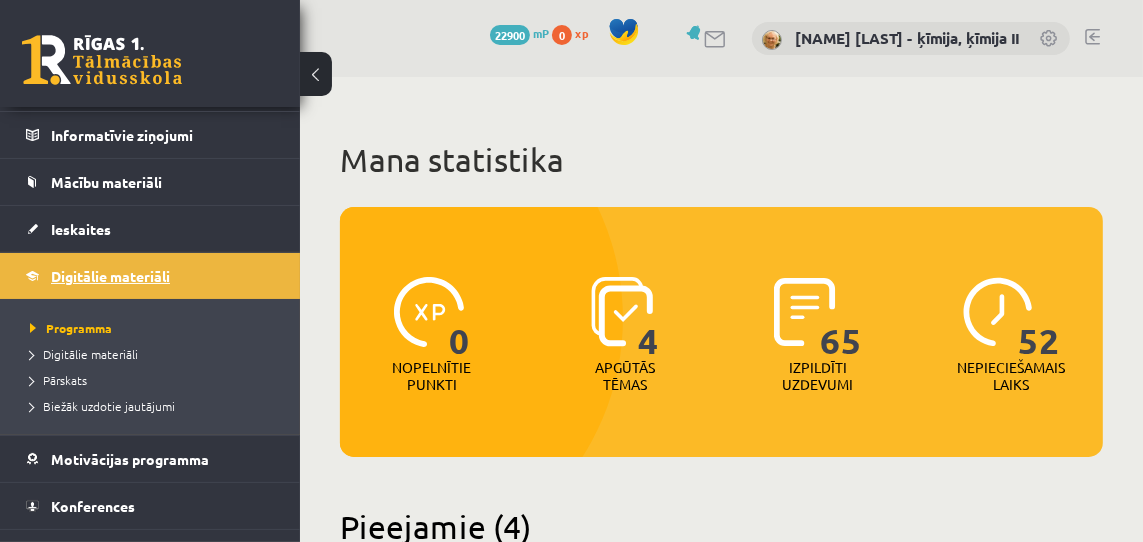 click on "Digitālie materiāli" at bounding box center [110, 276] 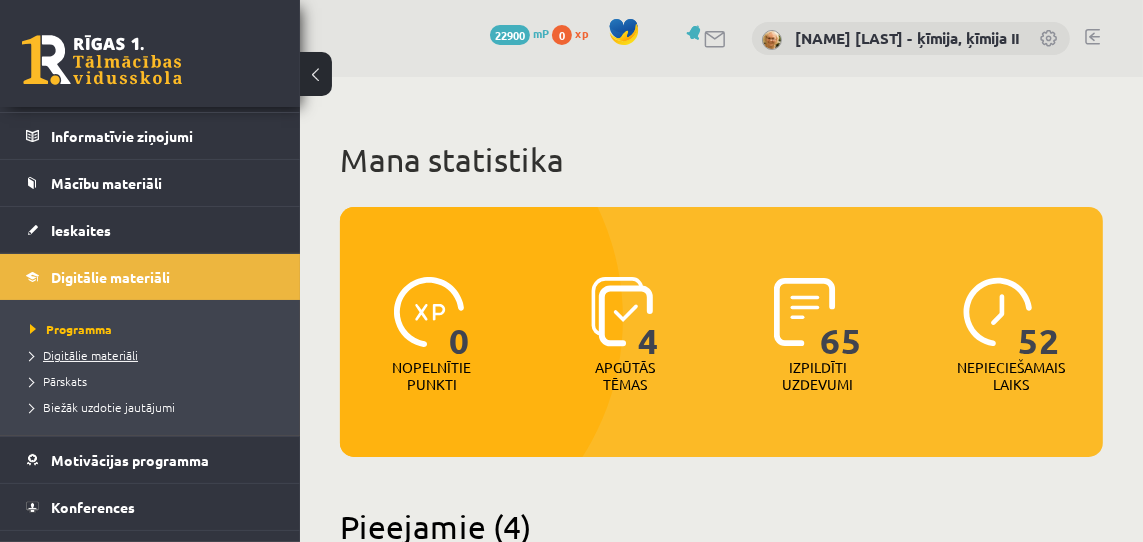 click on "Digitālie materiāli" at bounding box center [84, 355] 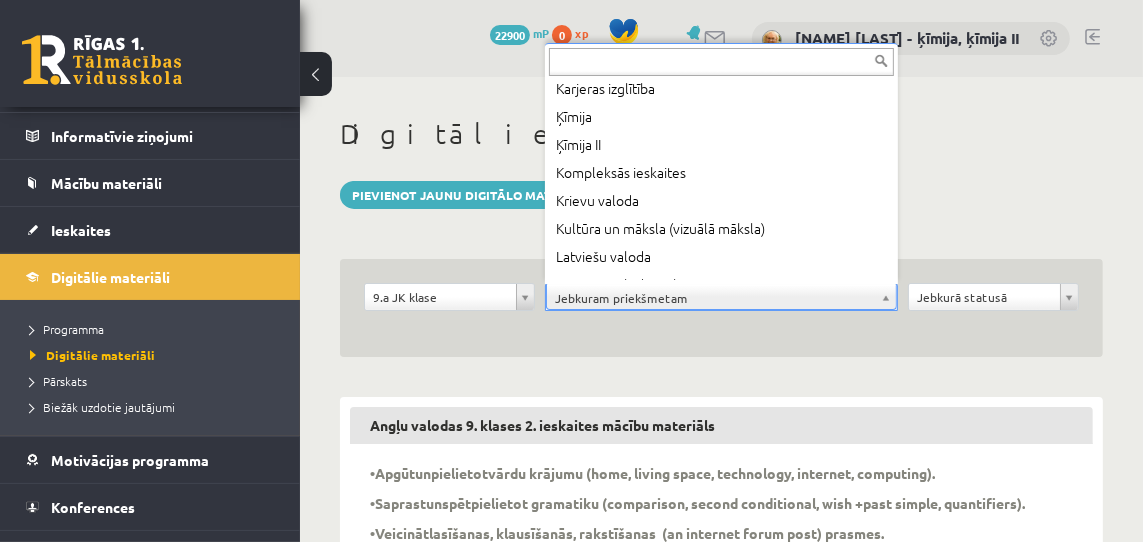 scroll, scrollTop: 400, scrollLeft: 0, axis: vertical 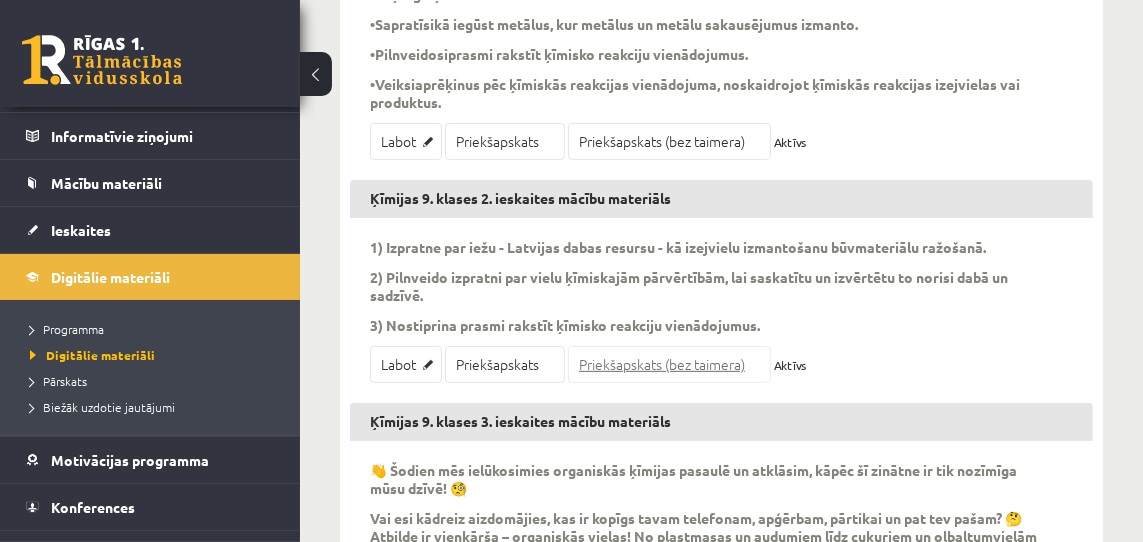 click on "Priekšapskats (bez taimera)" at bounding box center (669, 364) 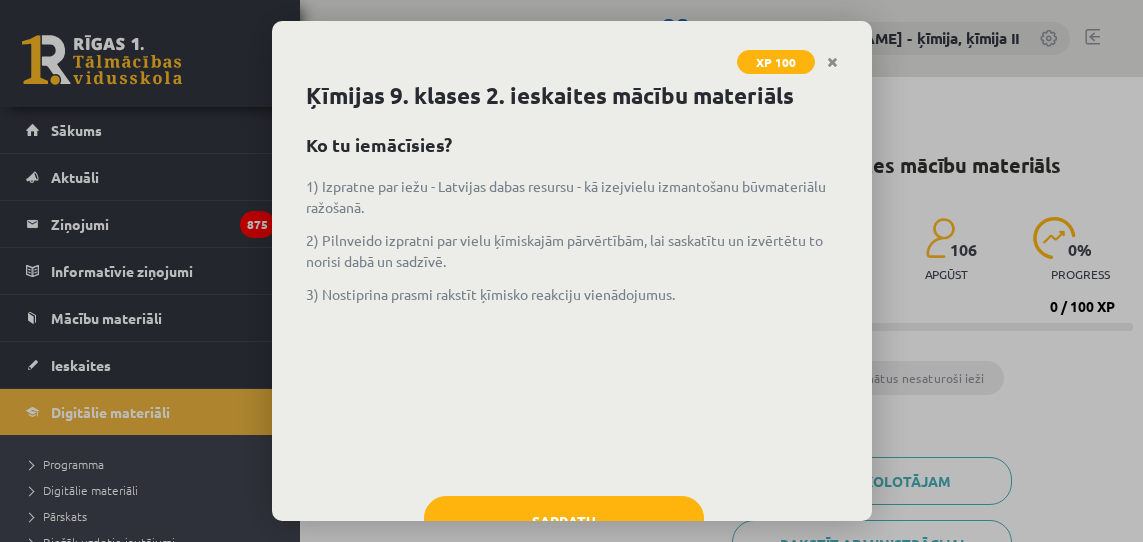 scroll, scrollTop: 0, scrollLeft: 0, axis: both 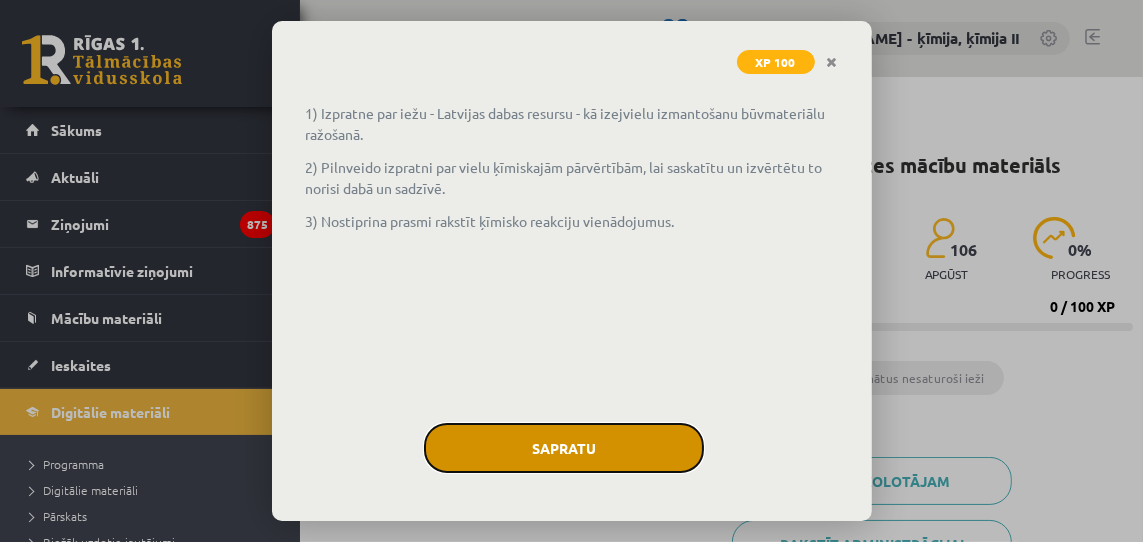 click on "Sapratu" 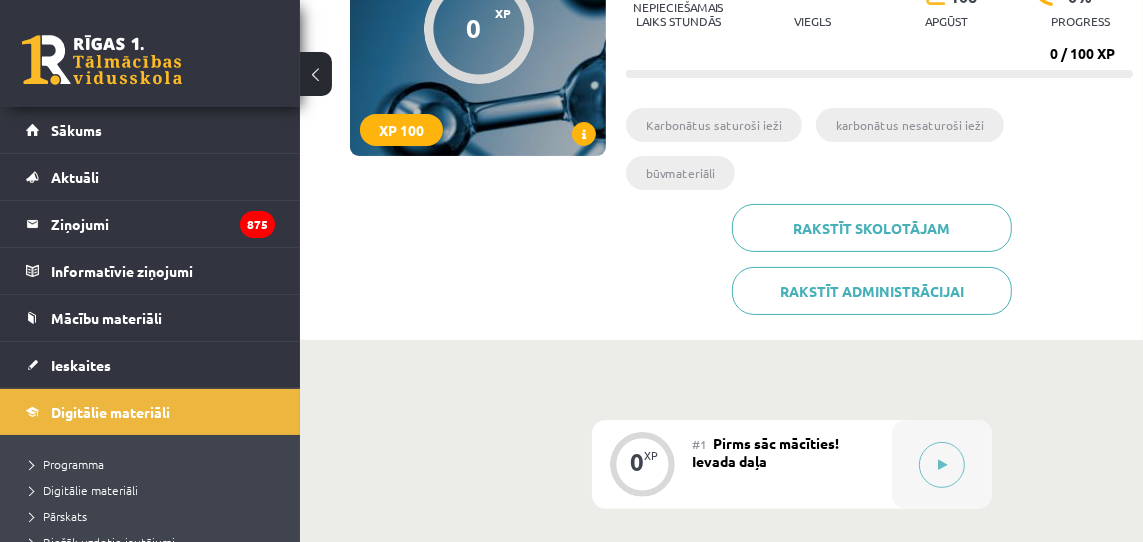 scroll, scrollTop: 315, scrollLeft: 0, axis: vertical 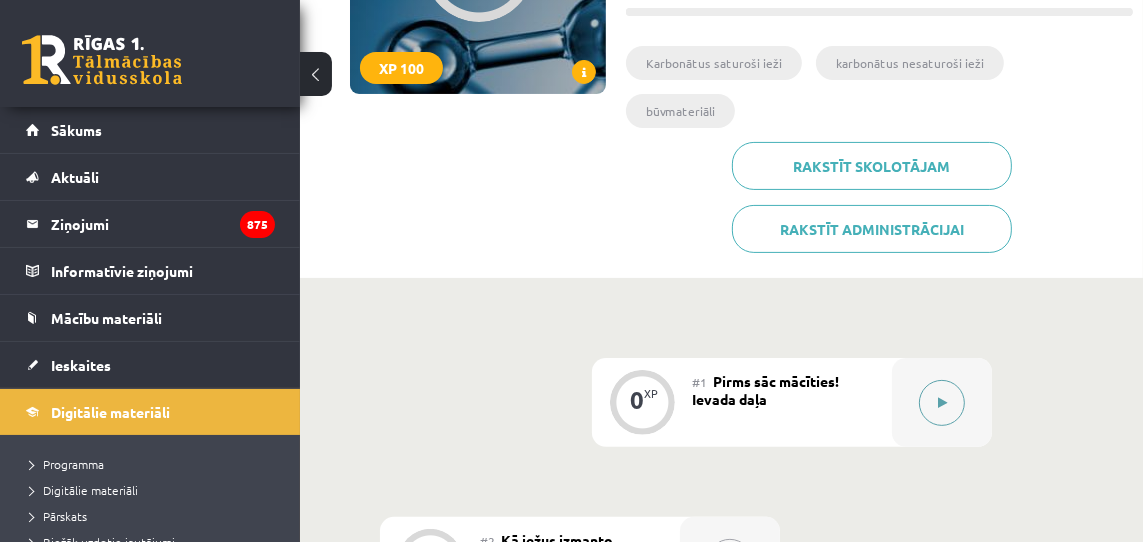 click 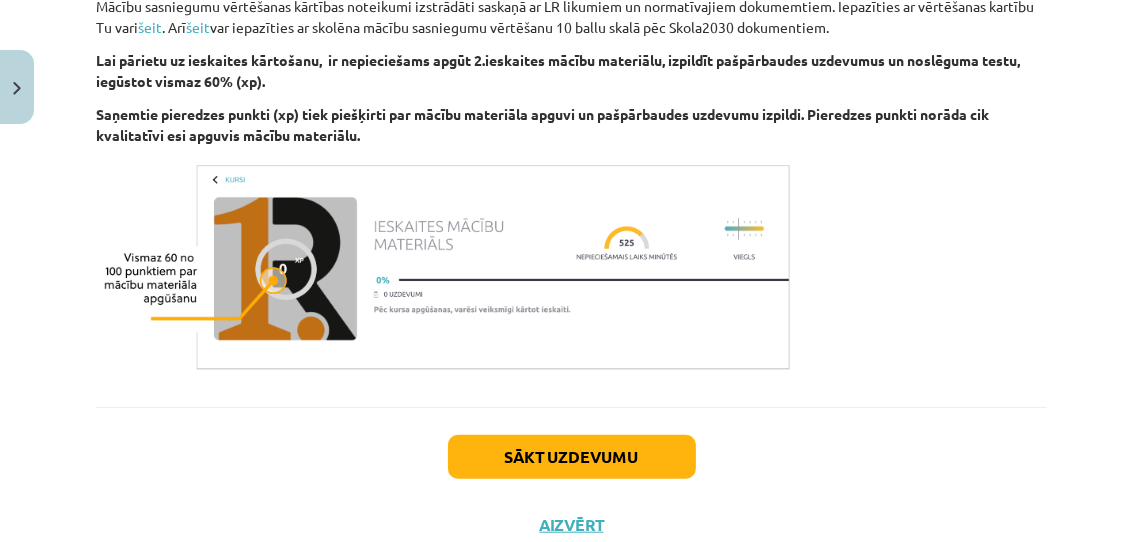 scroll, scrollTop: 1229, scrollLeft: 0, axis: vertical 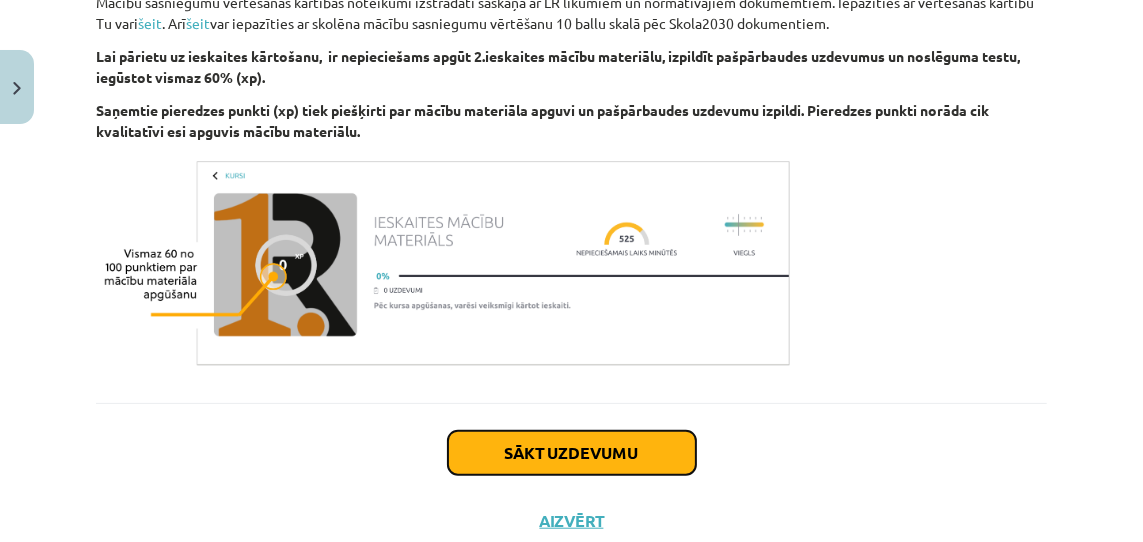 click on "Sākt uzdevumu" 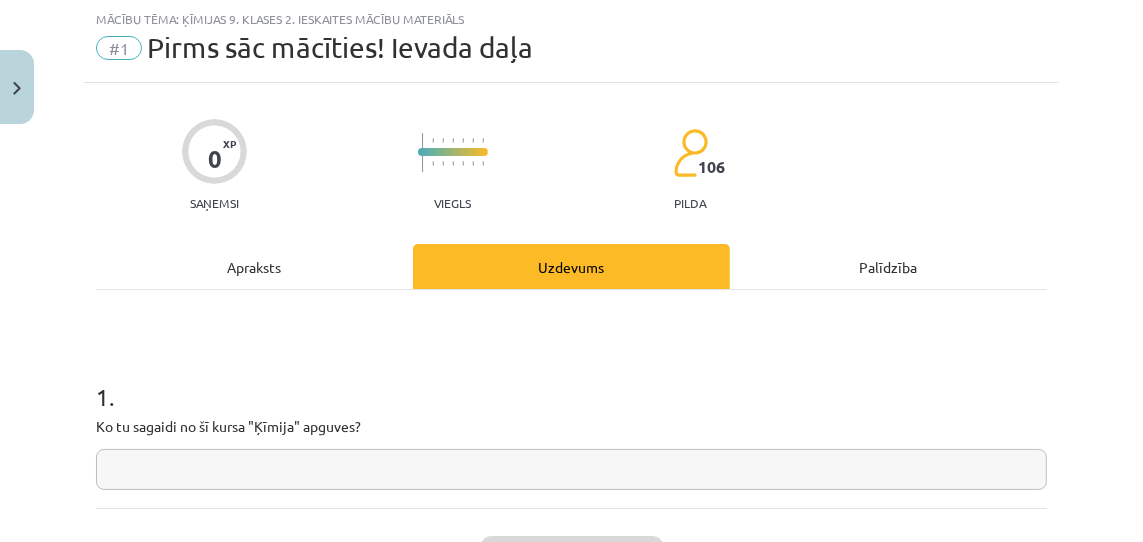 scroll, scrollTop: 53, scrollLeft: 0, axis: vertical 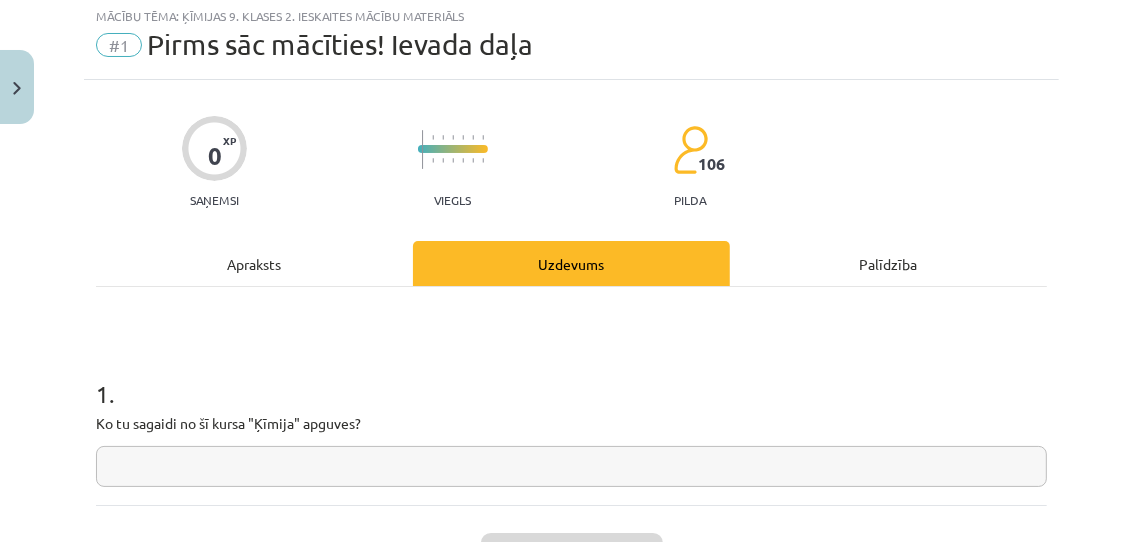 click 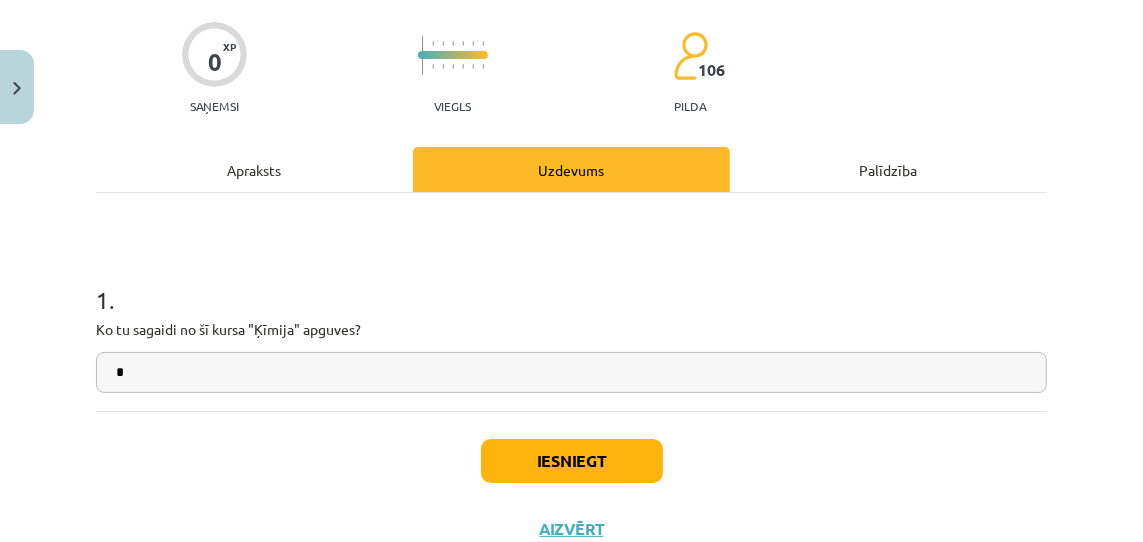 scroll, scrollTop: 218, scrollLeft: 0, axis: vertical 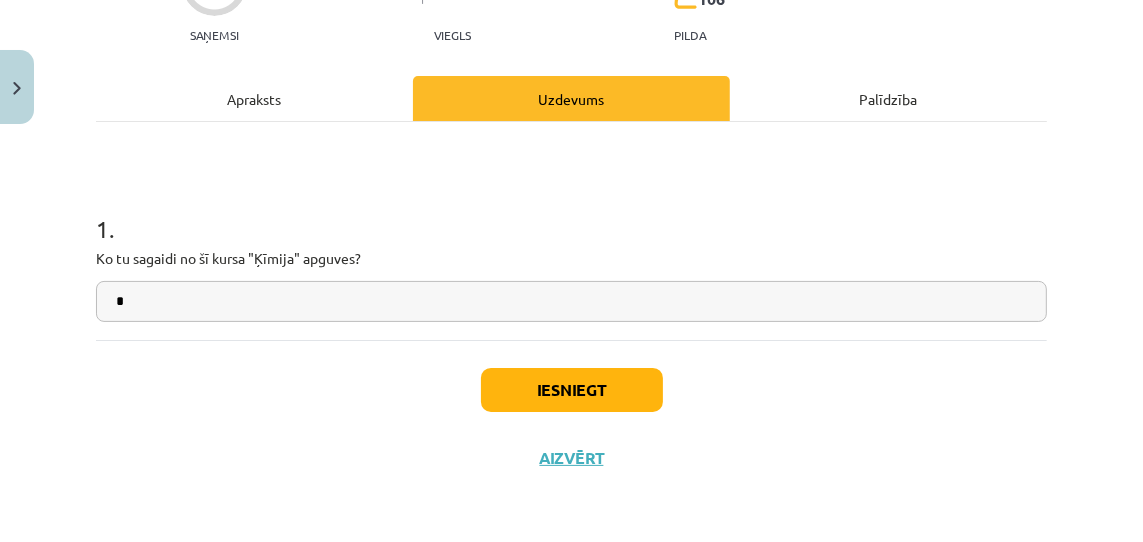 type on "*" 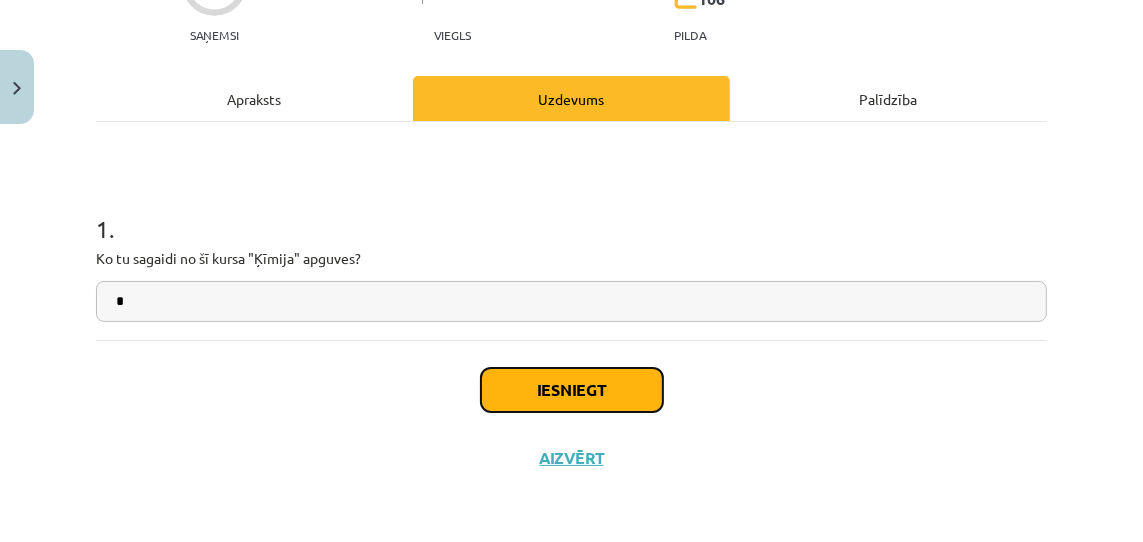 click on "Iesniegt" 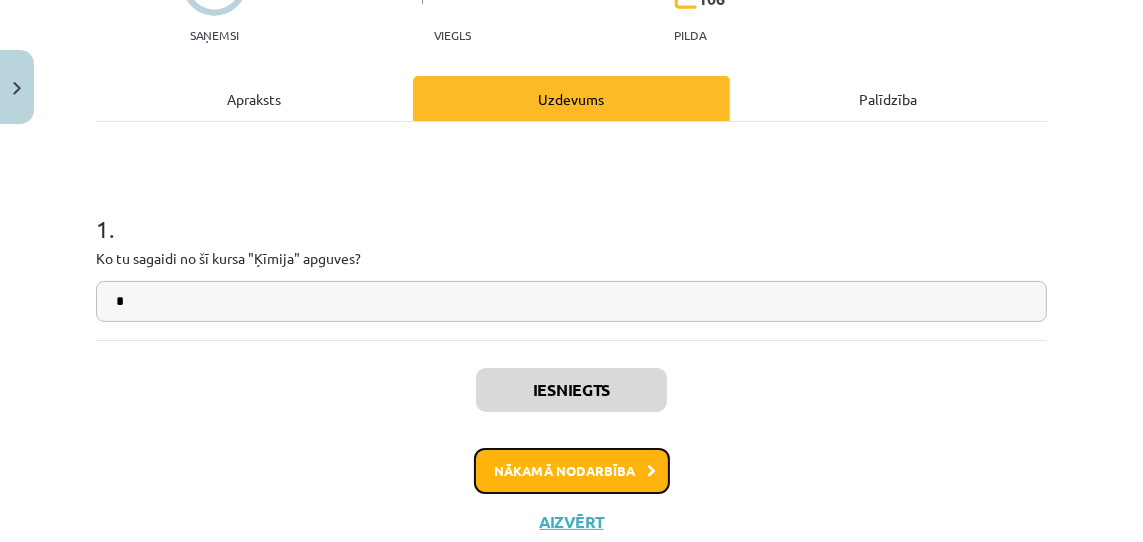 click on "Nākamā nodarbība" 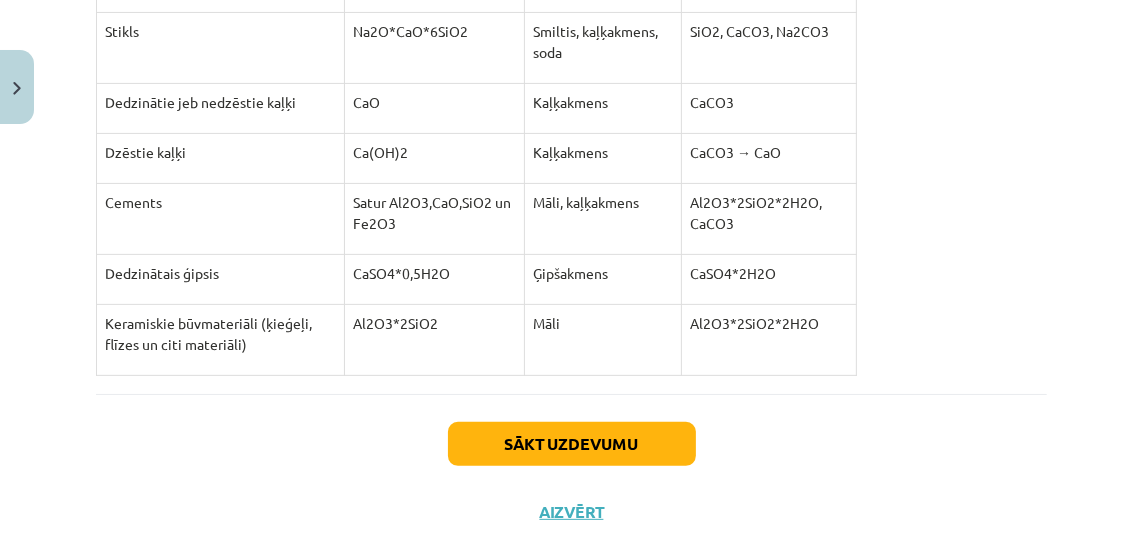 scroll, scrollTop: 6187, scrollLeft: 0, axis: vertical 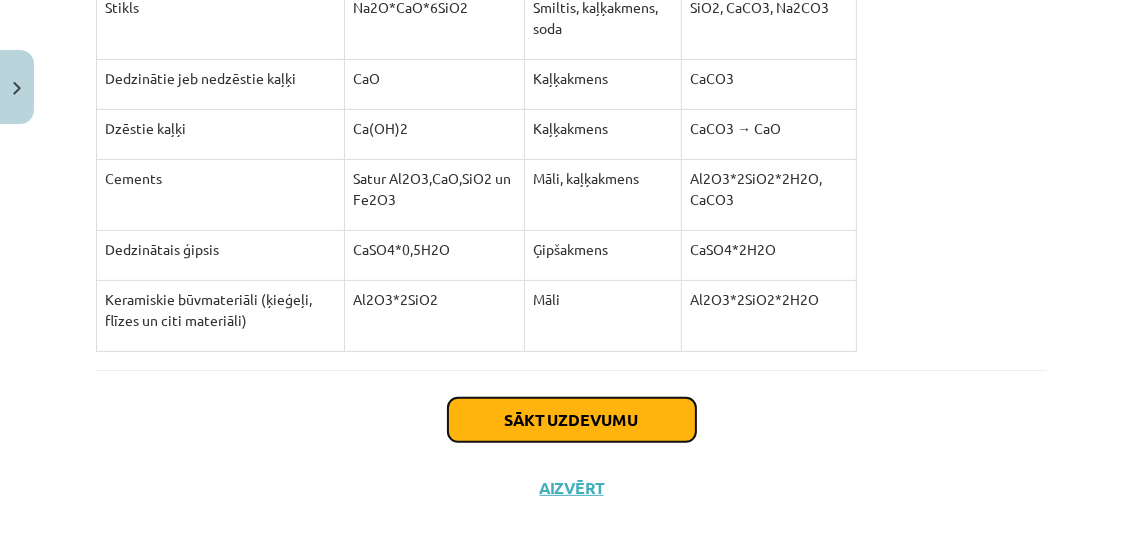 click on "Mācību tēma: Ķīmijas 9. klases 2. ieskaites mācību materiāls #2 Kā iežus izmanto būvmateriālu ražošanā Latvijā? 15 XP Saņemsi Viegls 106 pilda Apraksts Uzdevums Palīdzība
💡  Kas mums priekšā?
Grupē būvmateriālus pēc izcelsmes un pēc izmantošanas mērķa.
Skaidro ražošanas tehnoloģisko procesu un ražošanas ietekmi uz vidi.
Nosauc iežus, kurus izmanto būvmateriālu ražošanā un skaidro to izmantošanu.
Jēdzieni, kuri jāizprot, lai apgūtu šo tēmu:
Vērojot dažādas celtnes, redzams, ka tās atšķiras ne tikai pēc formas un izmēriem, bet arī ar to, kādi būvmateriāli ir izmantoti to celtniecībā.
Par būvmateriāliem jeb celtniecības materiāliem sauc visus materiālus, ko lieto ēku, pieminekļu, tiltu, ceļu un citāda veida konstrukciju celtniecībā.
Būvmateriālus var iedalīt  pēc to izcelsmes - dabīgie, mākslīgie un sintētiskie.
Būvmateriālu piemēri
Dabīgie, grants. Sintētiskie
Mākslīgie, keramikas ķieģeļi
Sintētiskie, plastmasas caurules
Būvmateriālus var iedalīt" 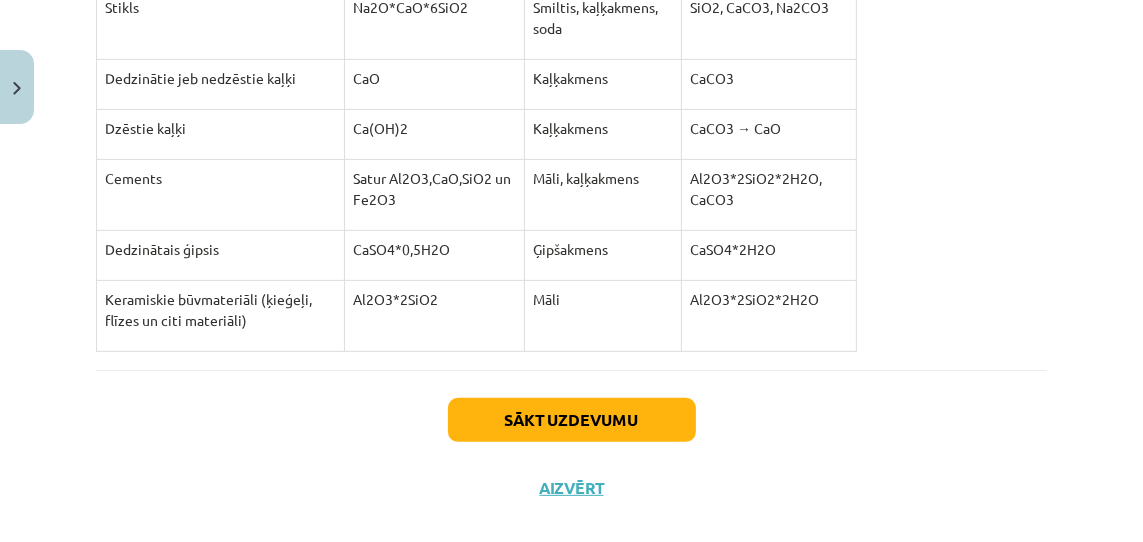click on "Sākt uzdevumu Aizvērt" 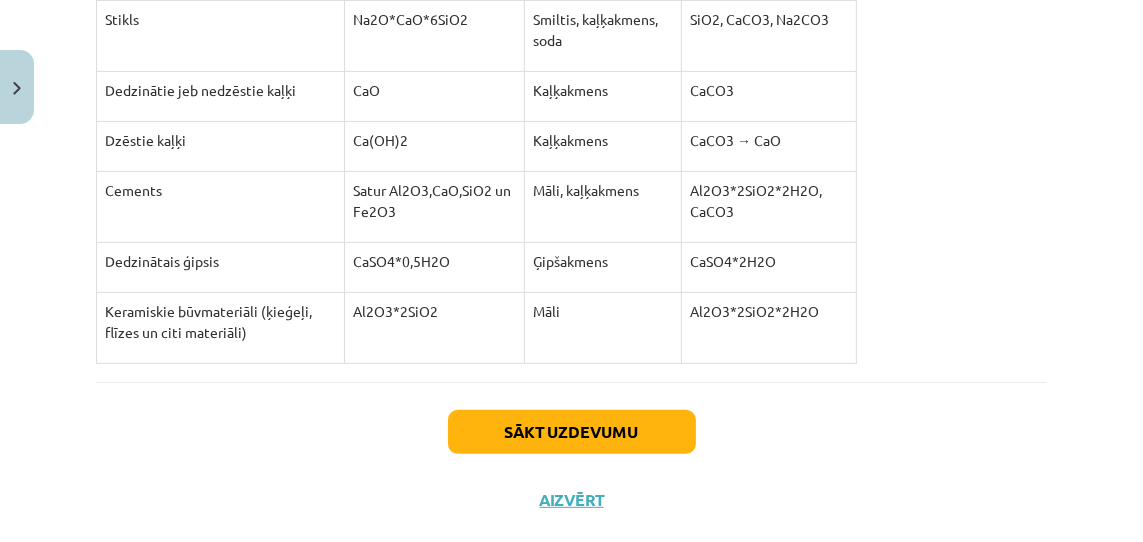 scroll, scrollTop: 6180, scrollLeft: 0, axis: vertical 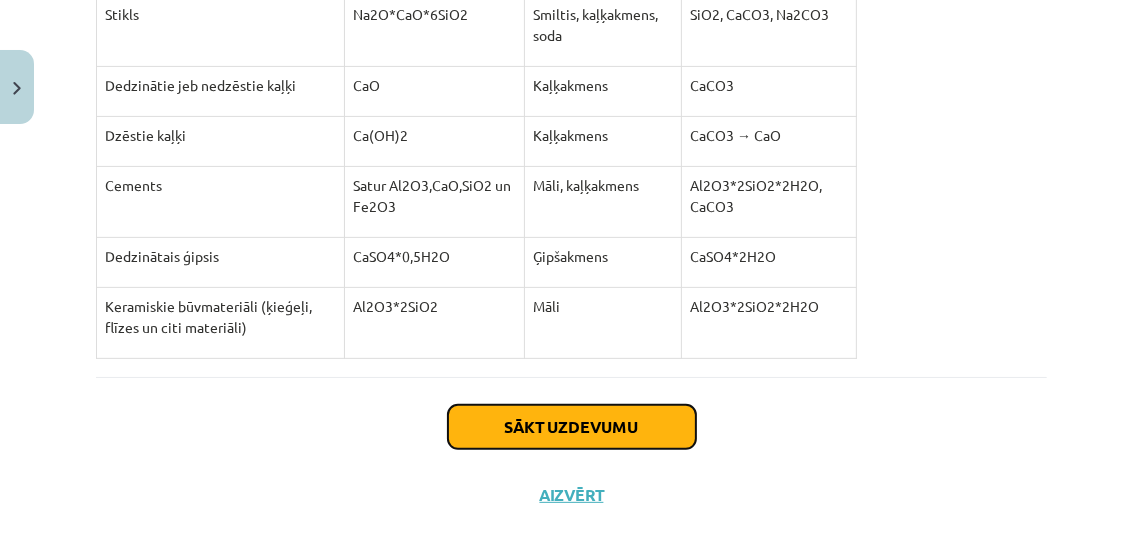 click on "Sākt uzdevumu" 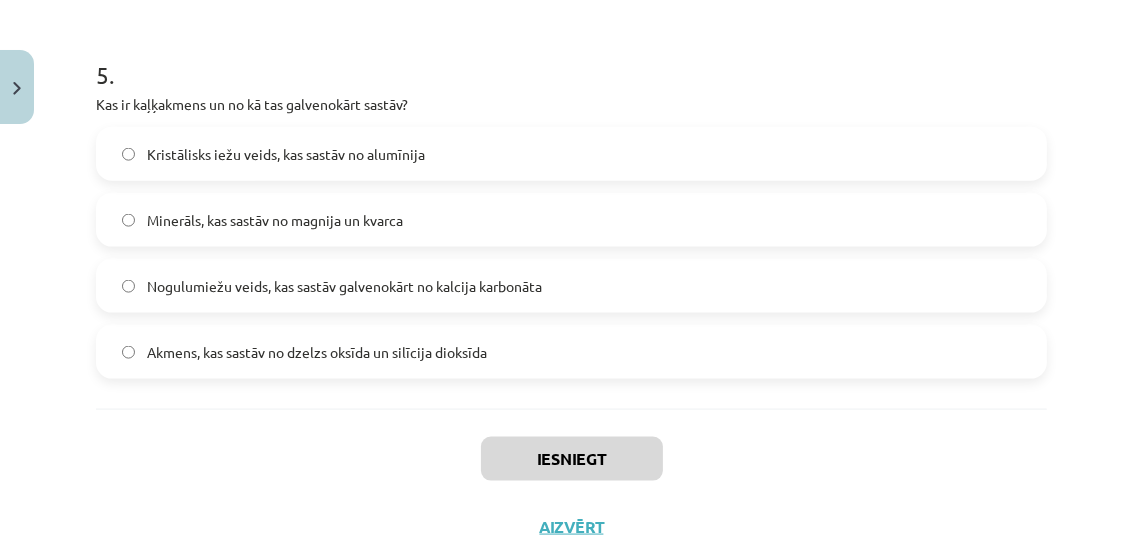 scroll, scrollTop: 1946, scrollLeft: 0, axis: vertical 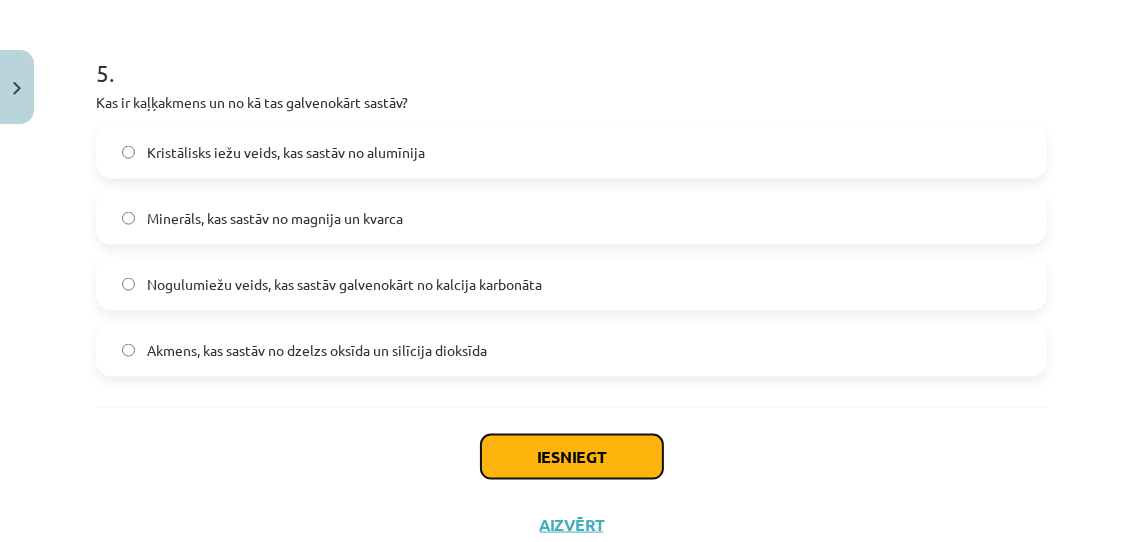 click on "Iesniegt" 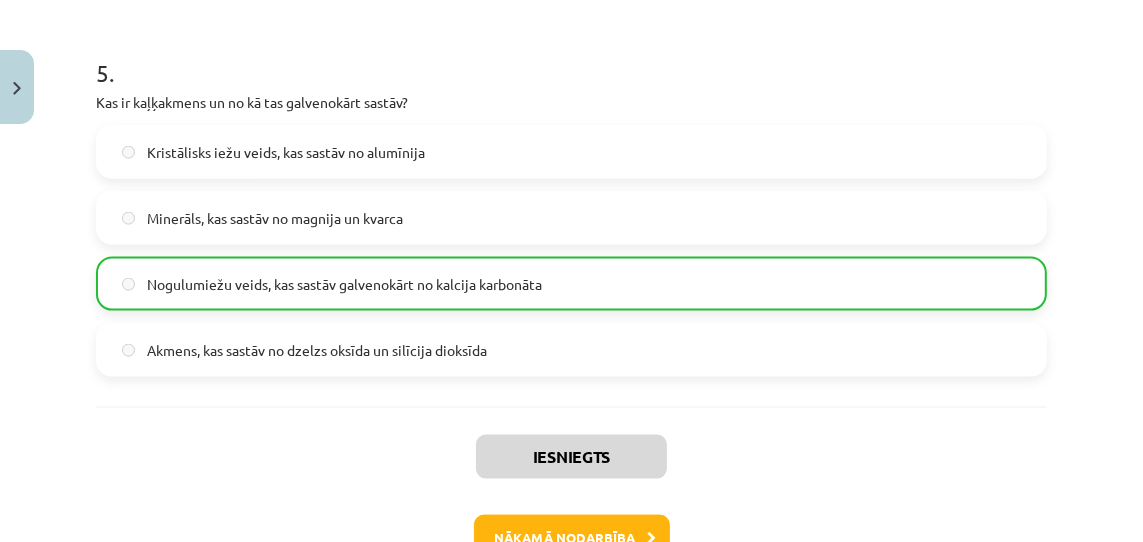 scroll, scrollTop: 2076, scrollLeft: 0, axis: vertical 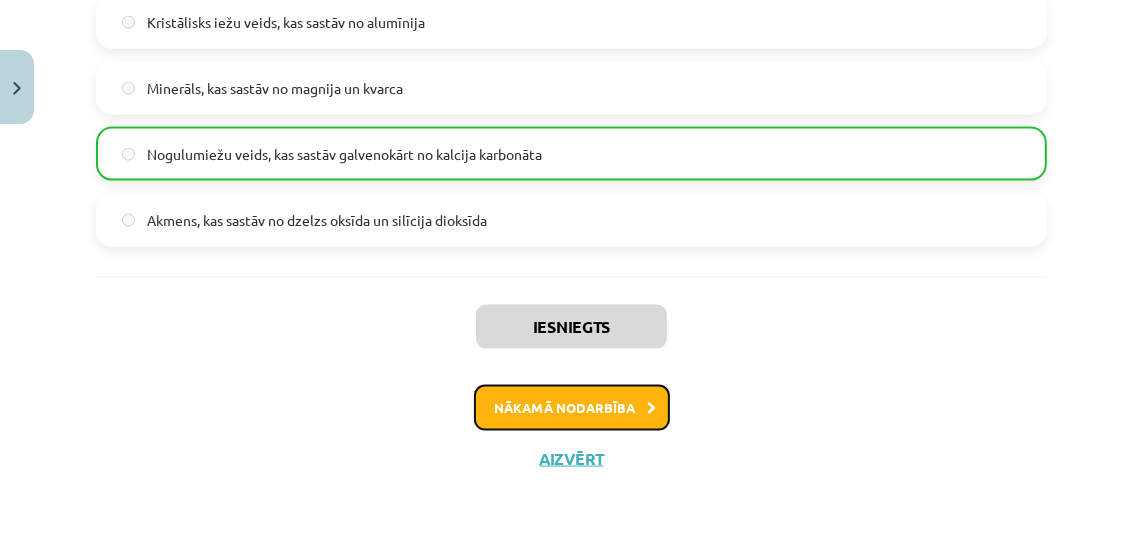 click on "Nākamā nodarbība" 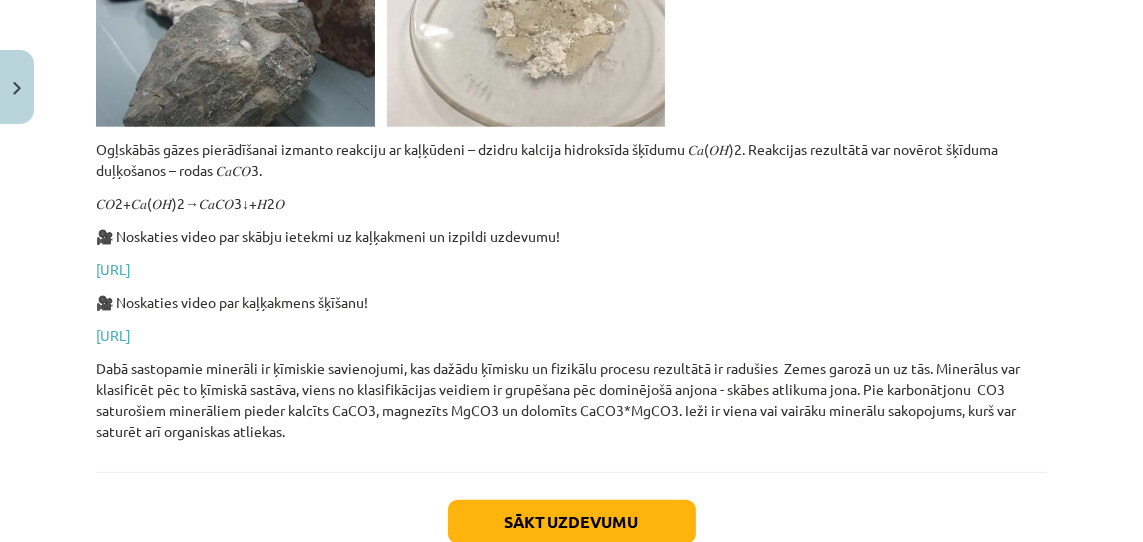 scroll, scrollTop: 1595, scrollLeft: 0, axis: vertical 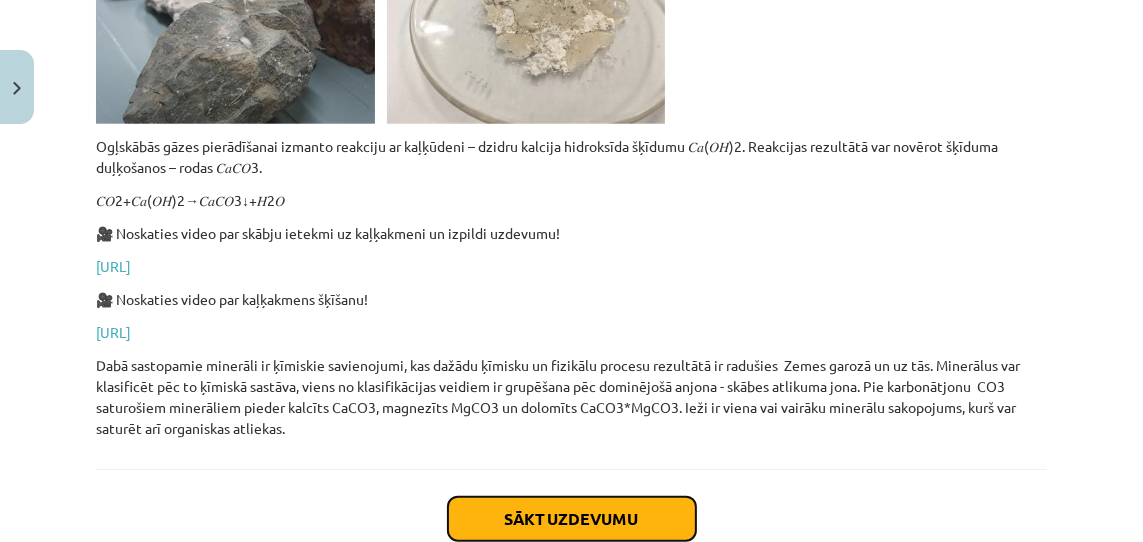 click on "Sākt uzdevumu" 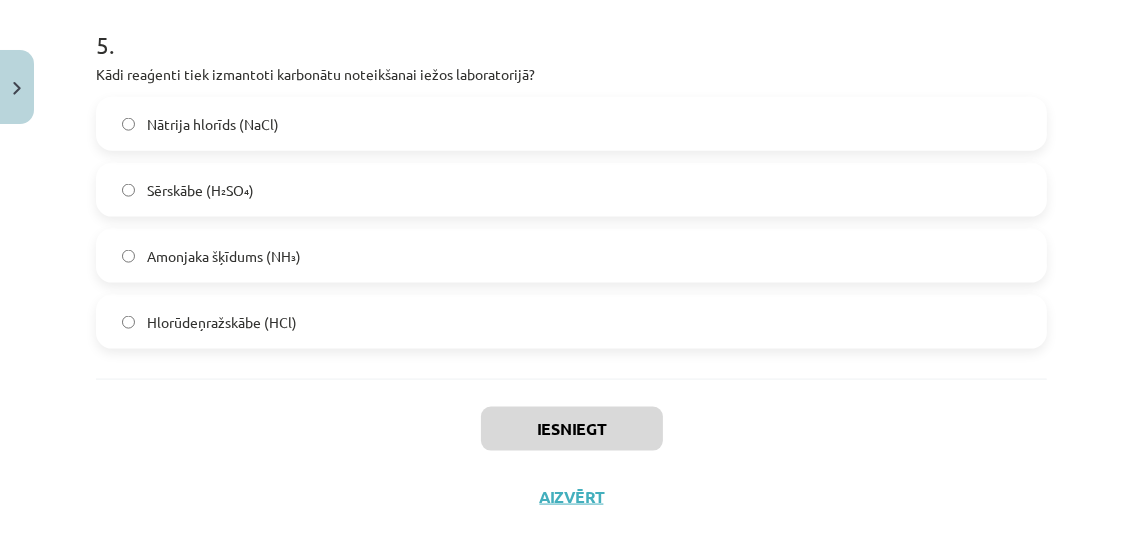 scroll, scrollTop: 1973, scrollLeft: 0, axis: vertical 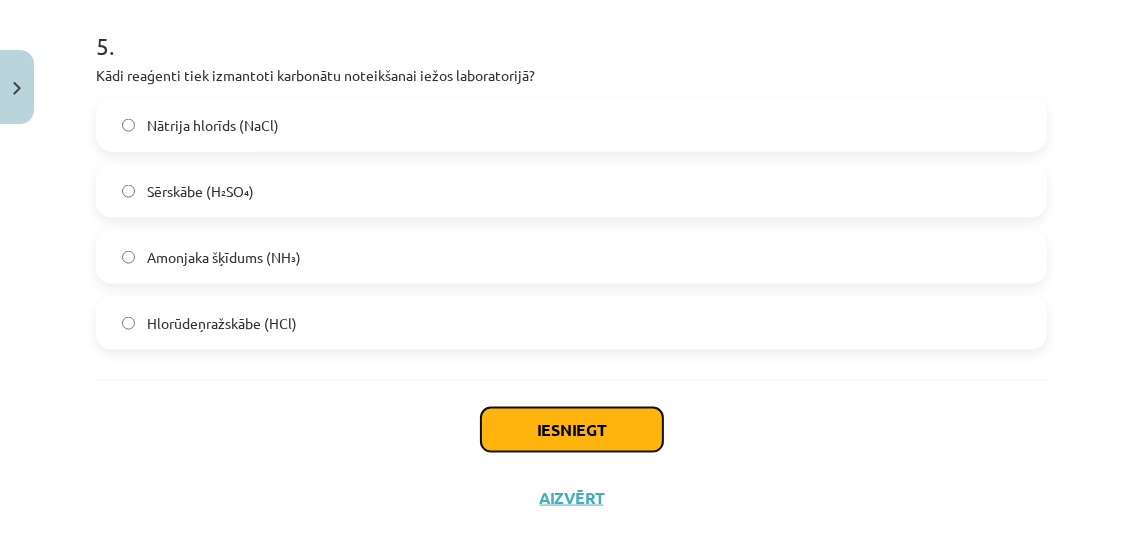 click on "Iesniegt" 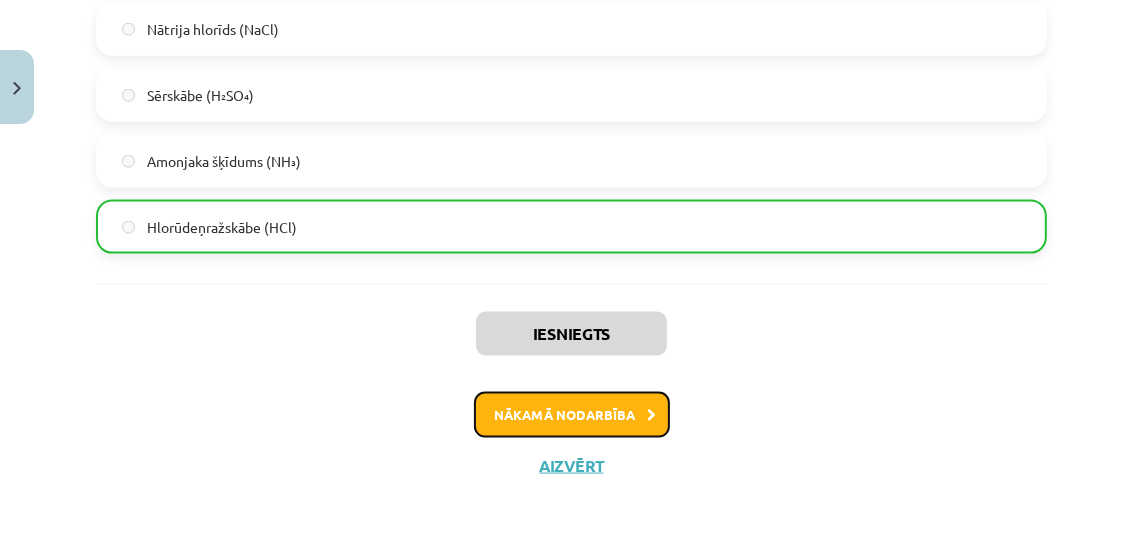 click on "Nākamā nodarbība" 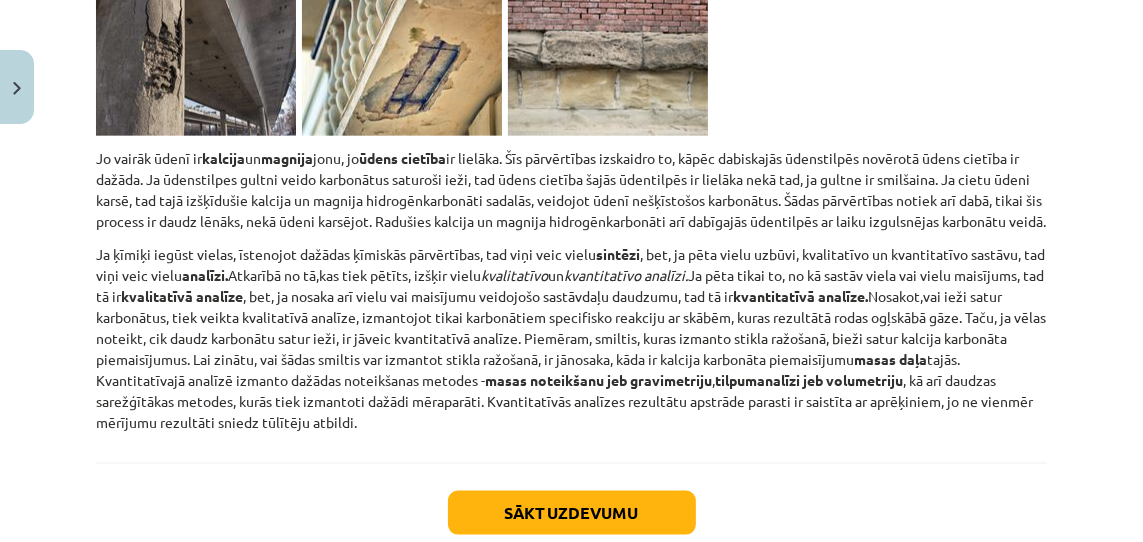 scroll, scrollTop: 1920, scrollLeft: 0, axis: vertical 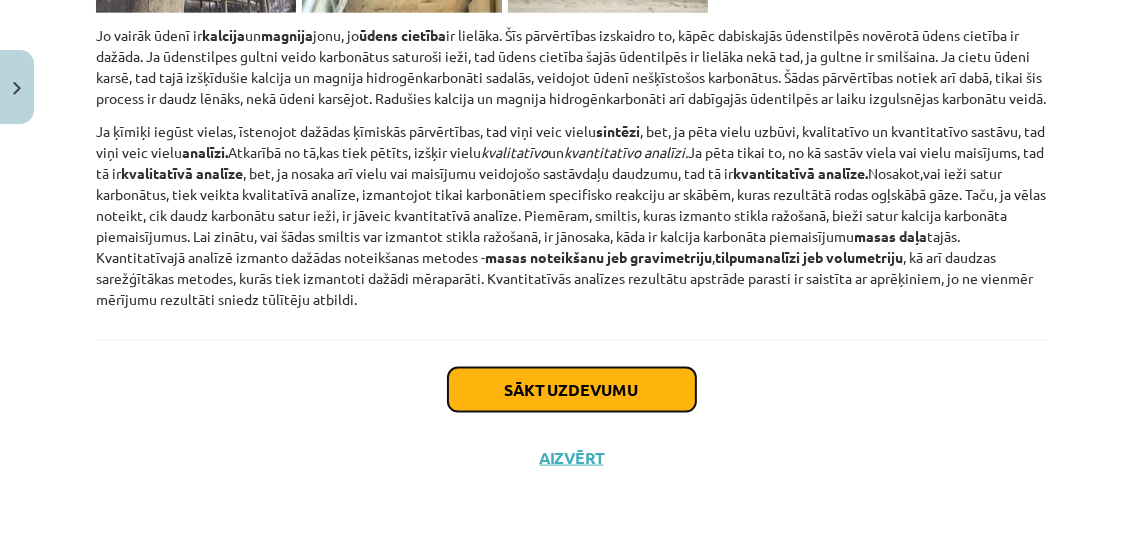 click on "Sākt uzdevumu" 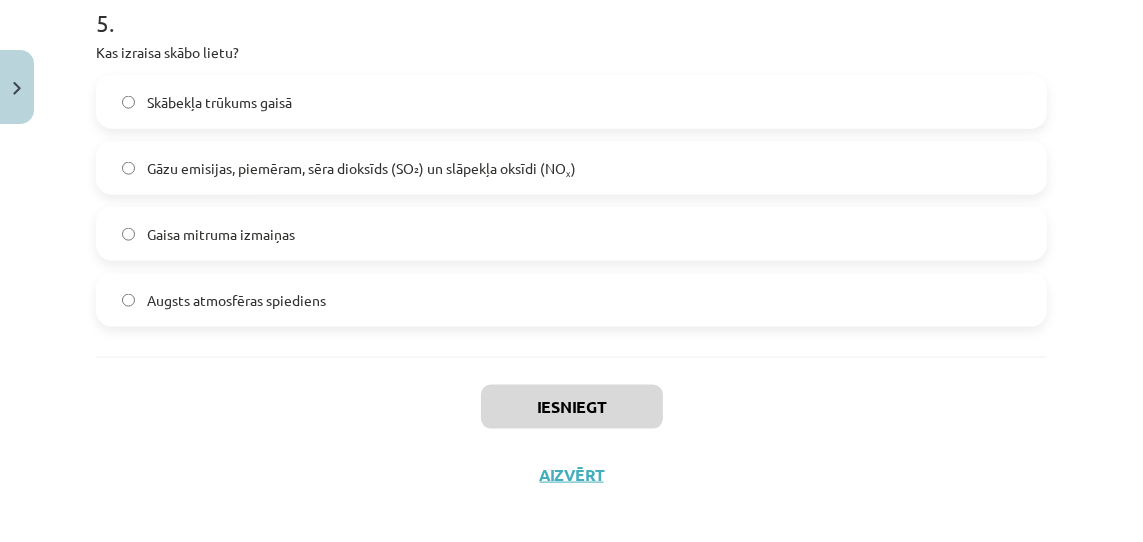 scroll, scrollTop: 1947, scrollLeft: 0, axis: vertical 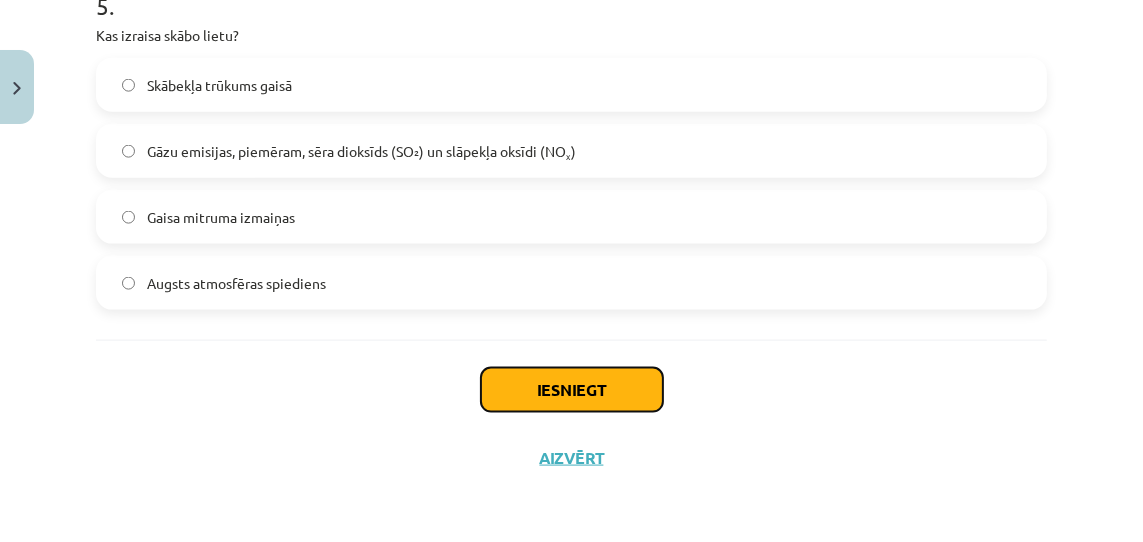 click on "Iesniegt" 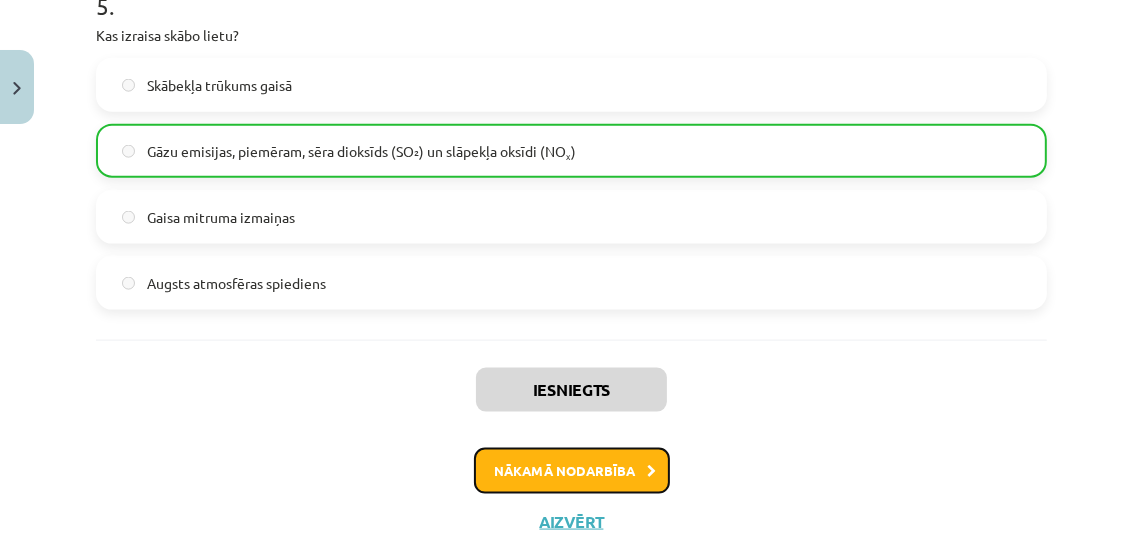 drag, startPoint x: 617, startPoint y: 465, endPoint x: 602, endPoint y: 451, distance: 20.518284 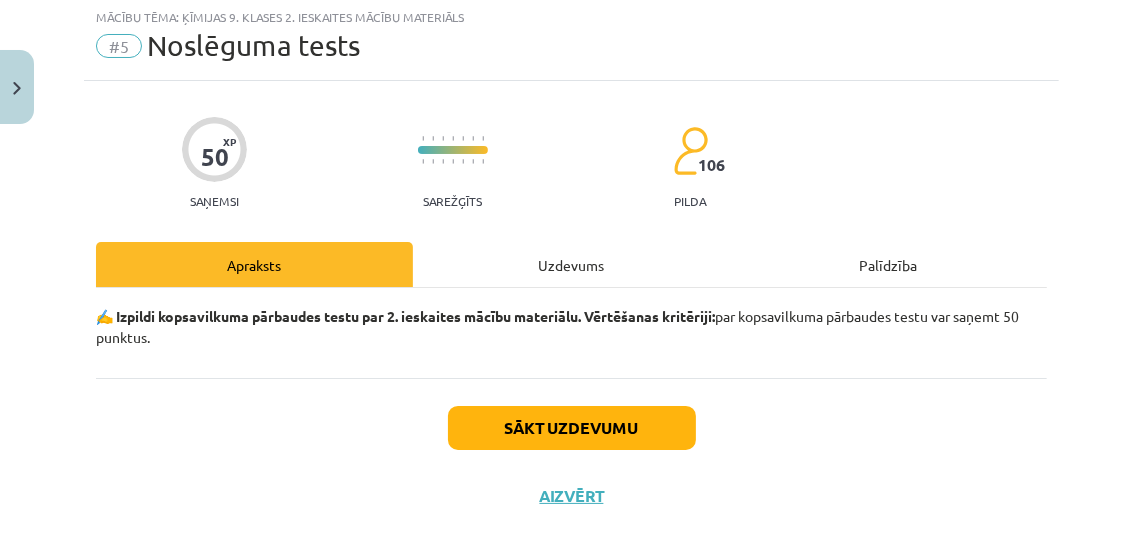 scroll, scrollTop: 50, scrollLeft: 0, axis: vertical 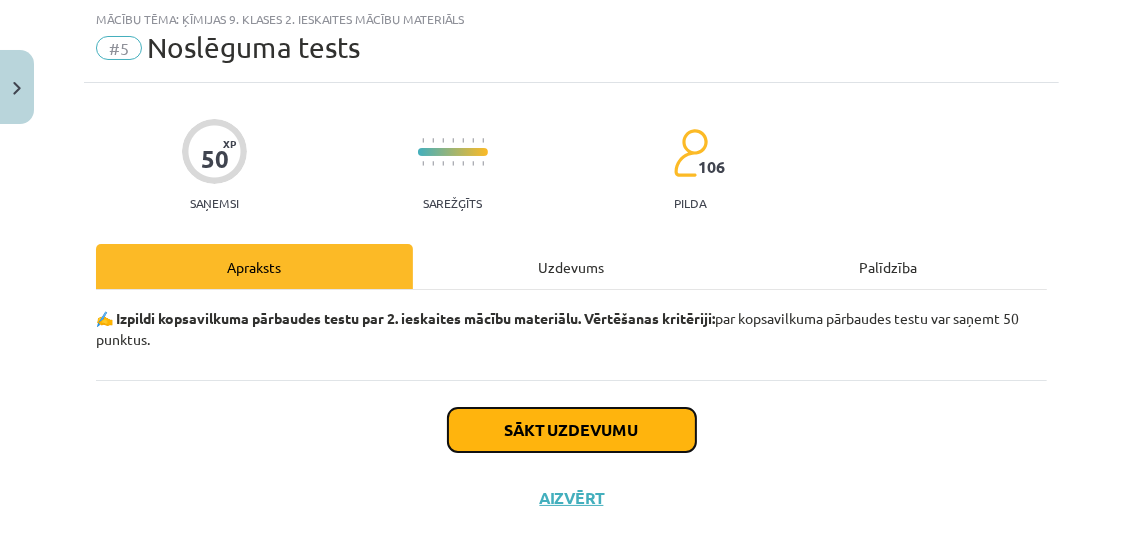 click on "Sākt uzdevumu" 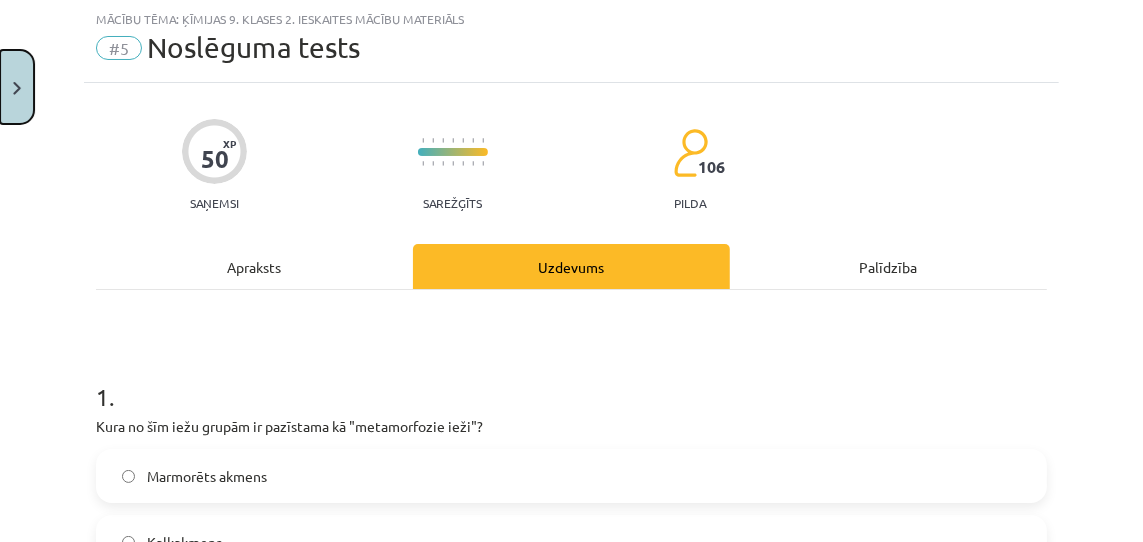 drag, startPoint x: 15, startPoint y: 88, endPoint x: 107, endPoint y: 125, distance: 99.16148 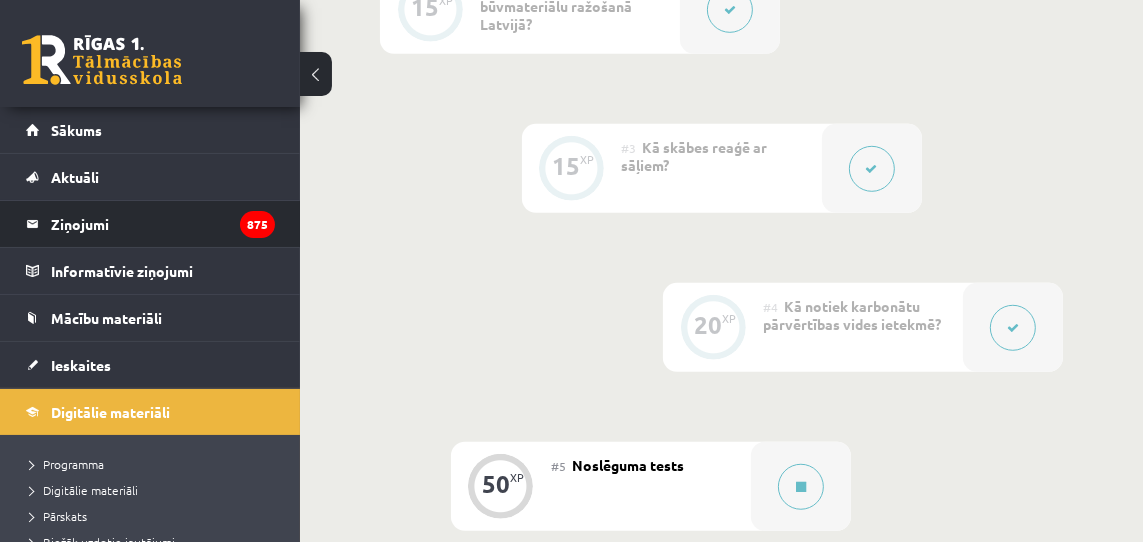scroll, scrollTop: 935, scrollLeft: 0, axis: vertical 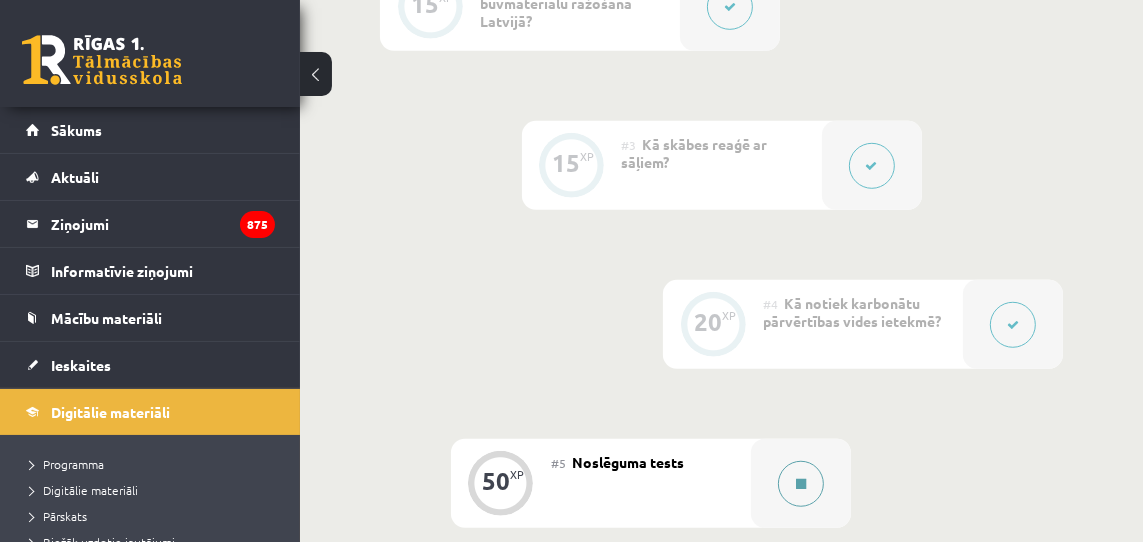 click 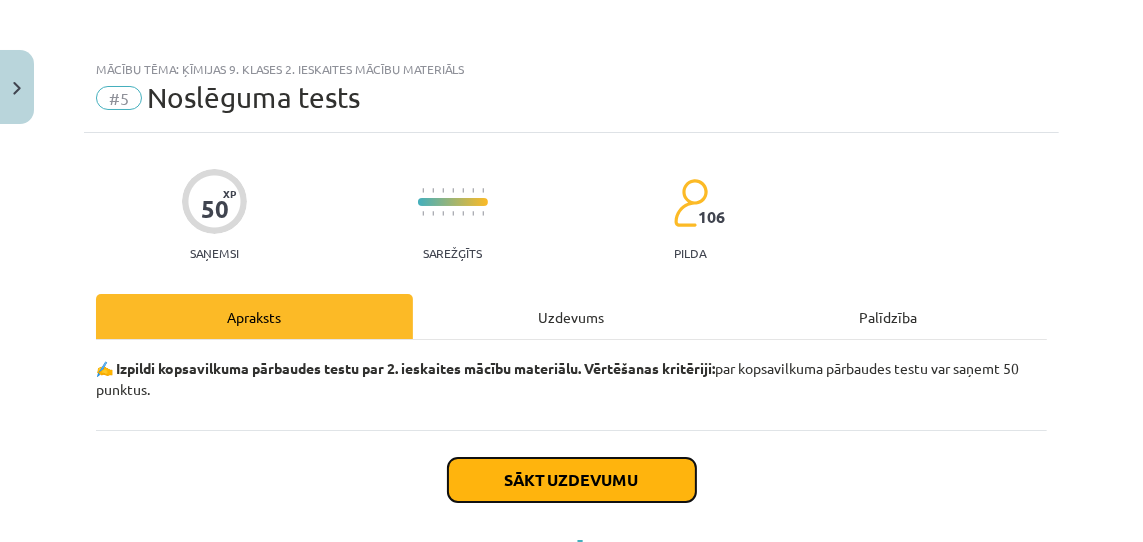 click on "Sākt uzdevumu" 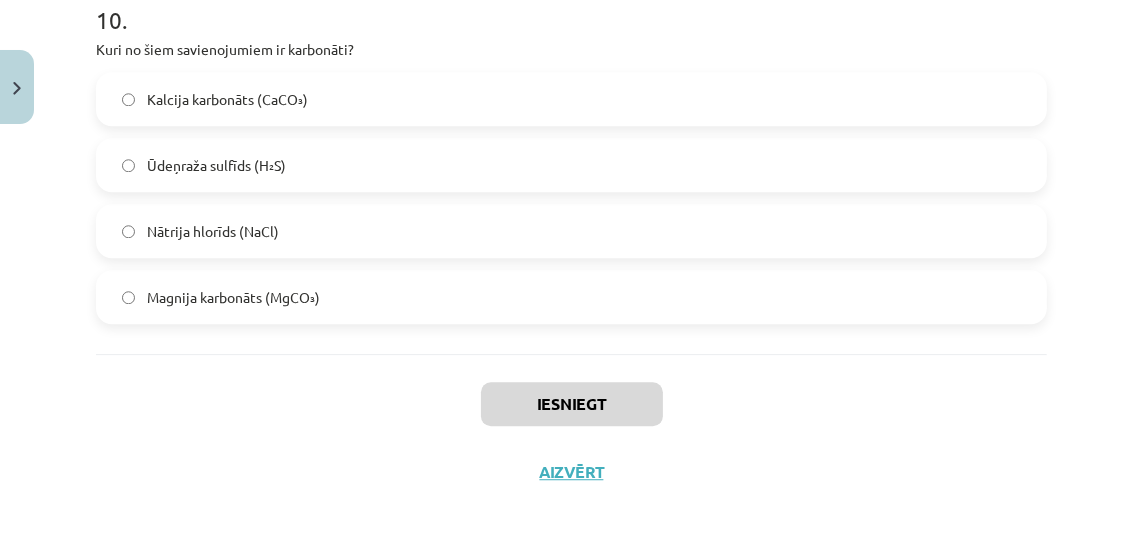 scroll, scrollTop: 3912, scrollLeft: 0, axis: vertical 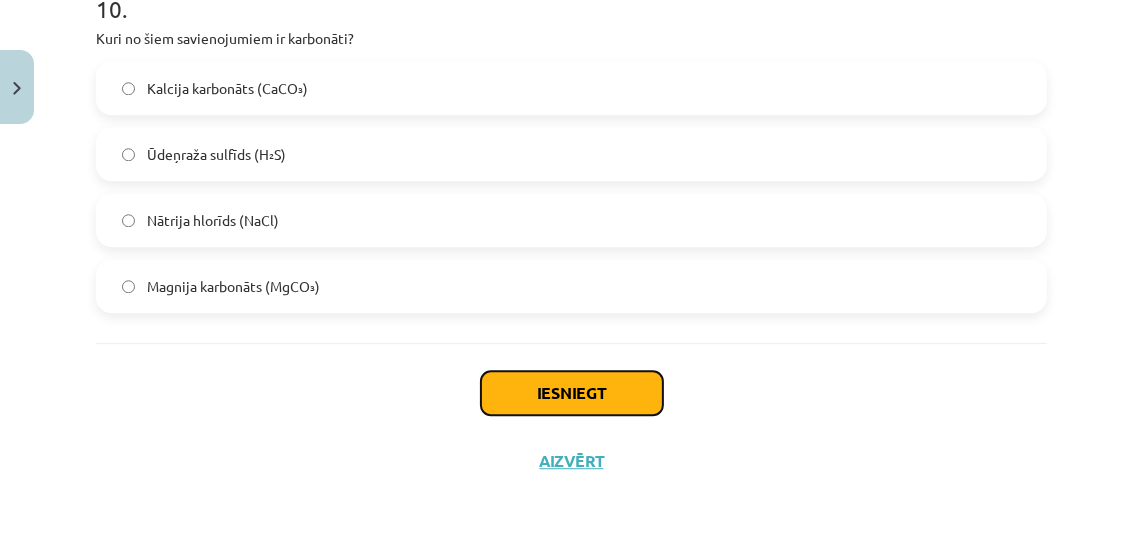 click on "Iesniegt" 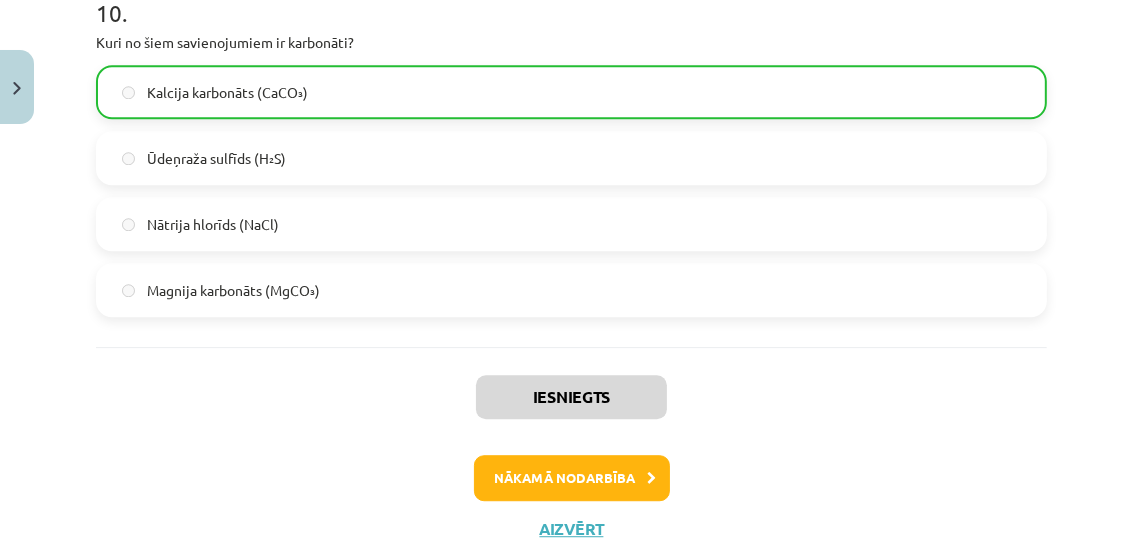 scroll, scrollTop: 3904, scrollLeft: 0, axis: vertical 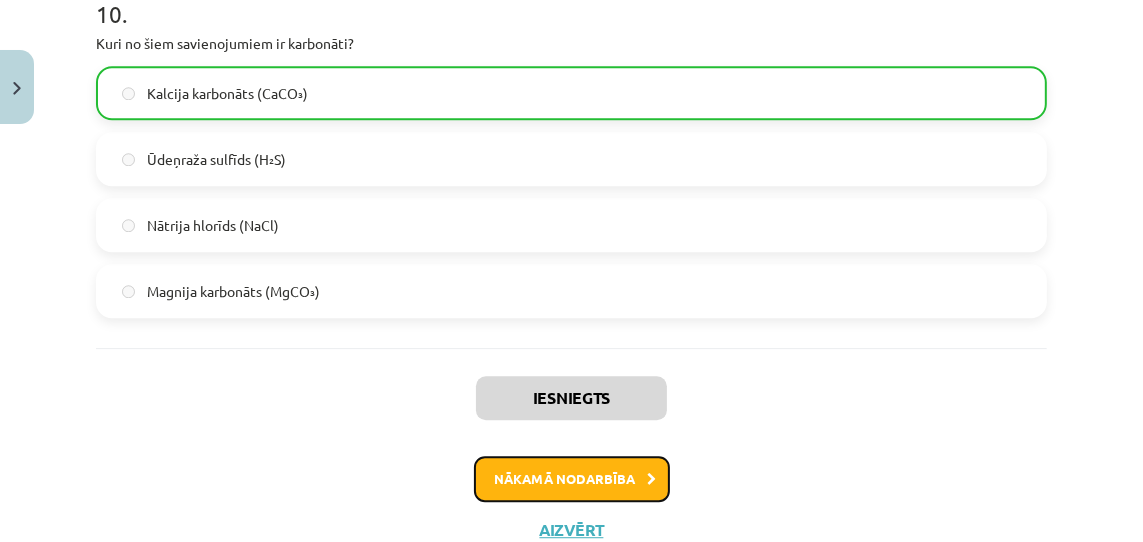 click on "Nākamā nodarbība" 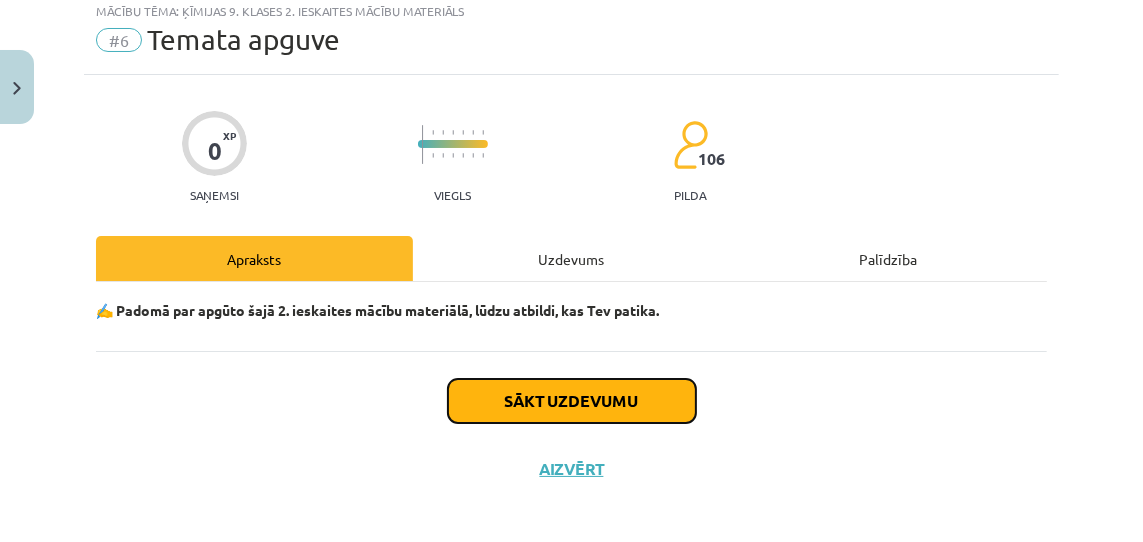 click on "Sākt uzdevumu" 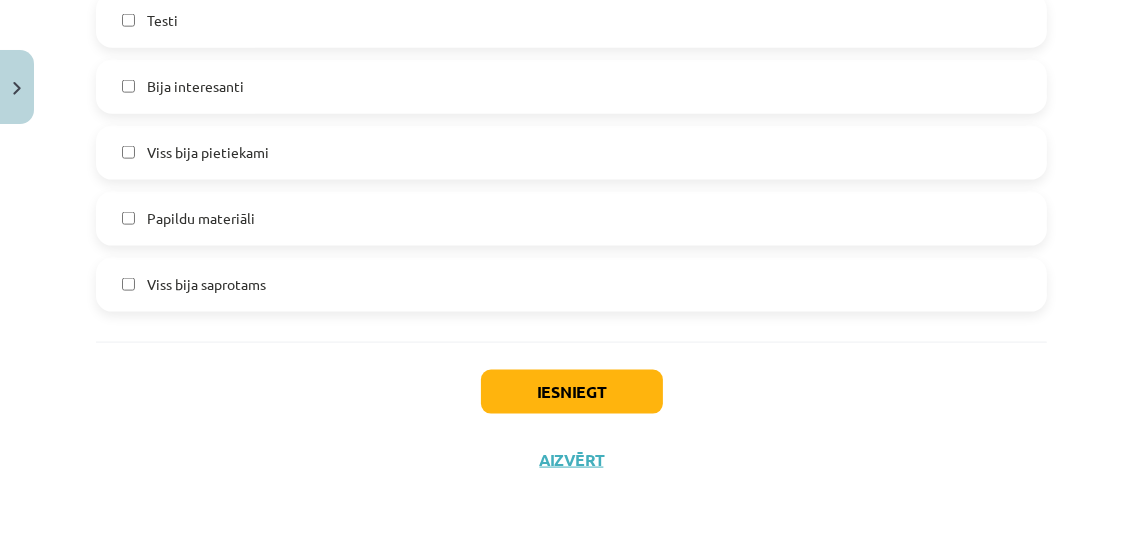 scroll, scrollTop: 1974, scrollLeft: 0, axis: vertical 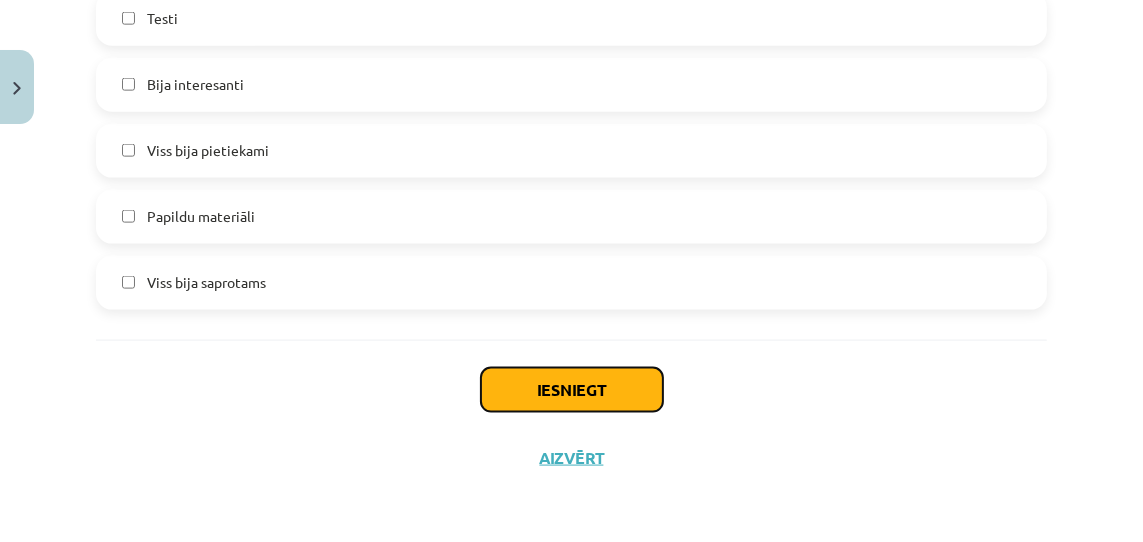 click on "Iesniegt" 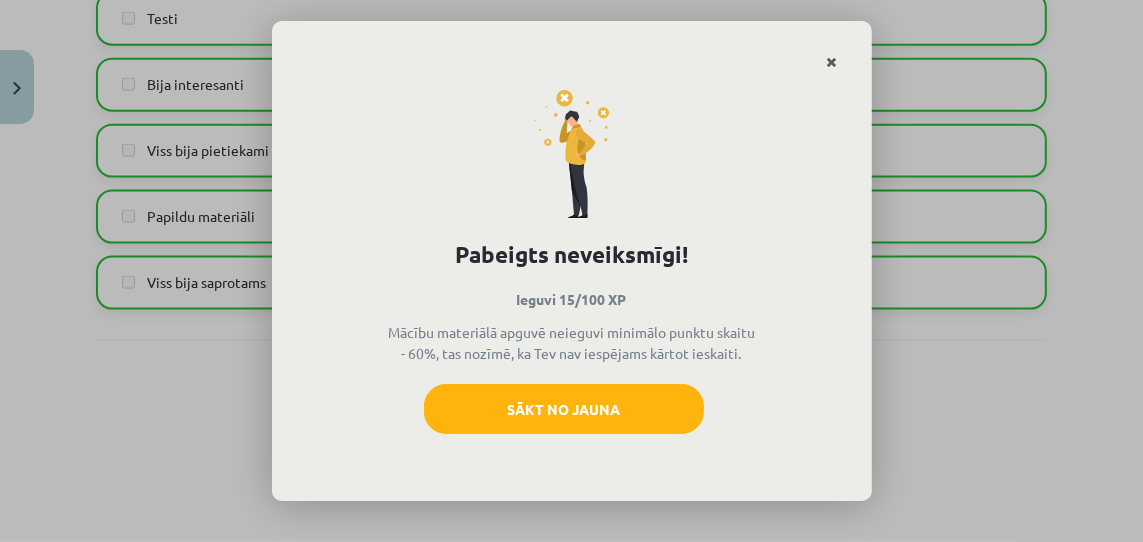 click 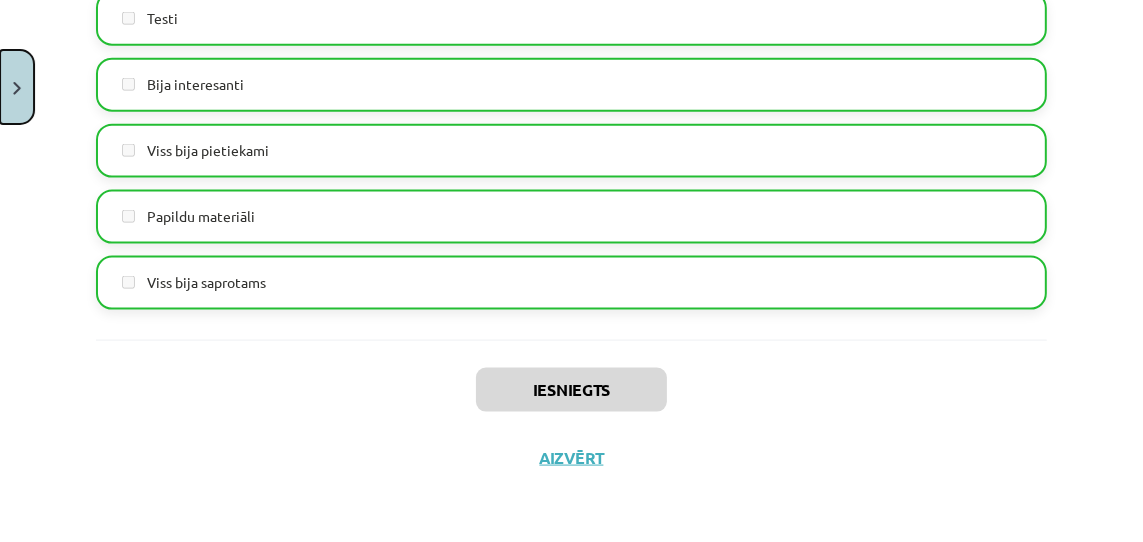 click 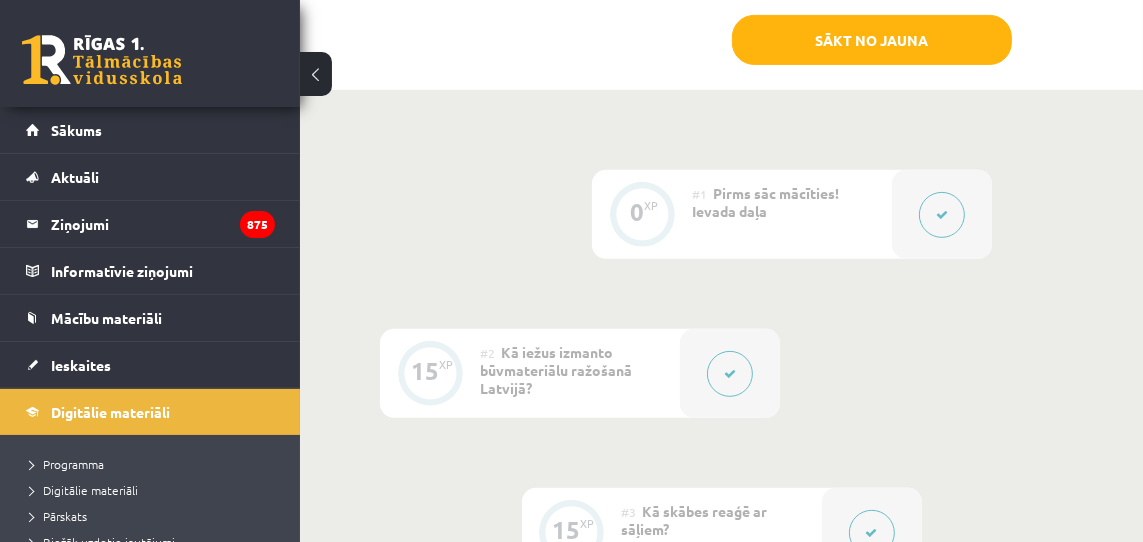 scroll, scrollTop: 569, scrollLeft: 0, axis: vertical 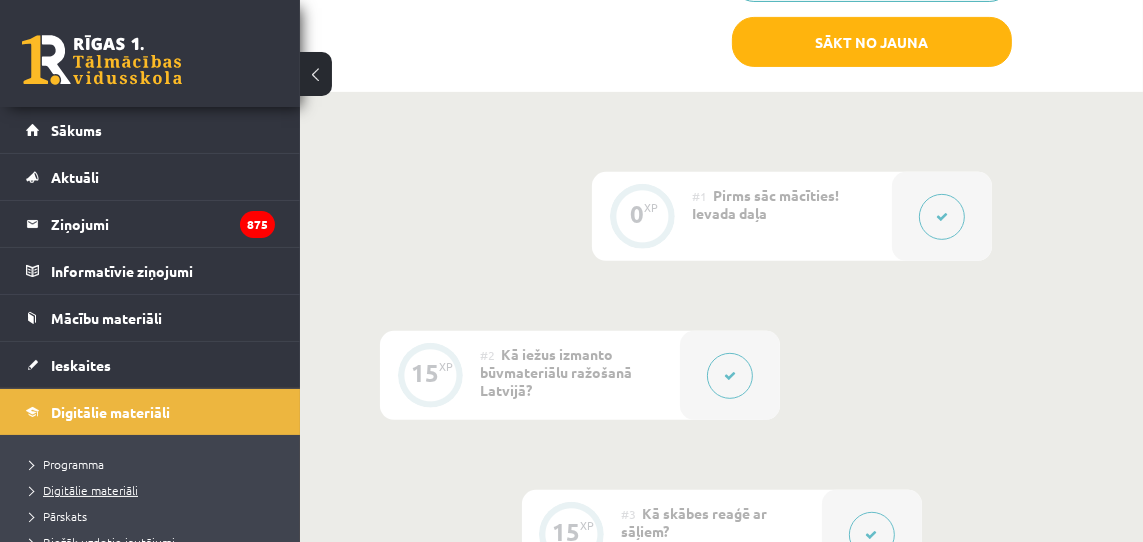 click on "Digitālie materiāli" at bounding box center (84, 490) 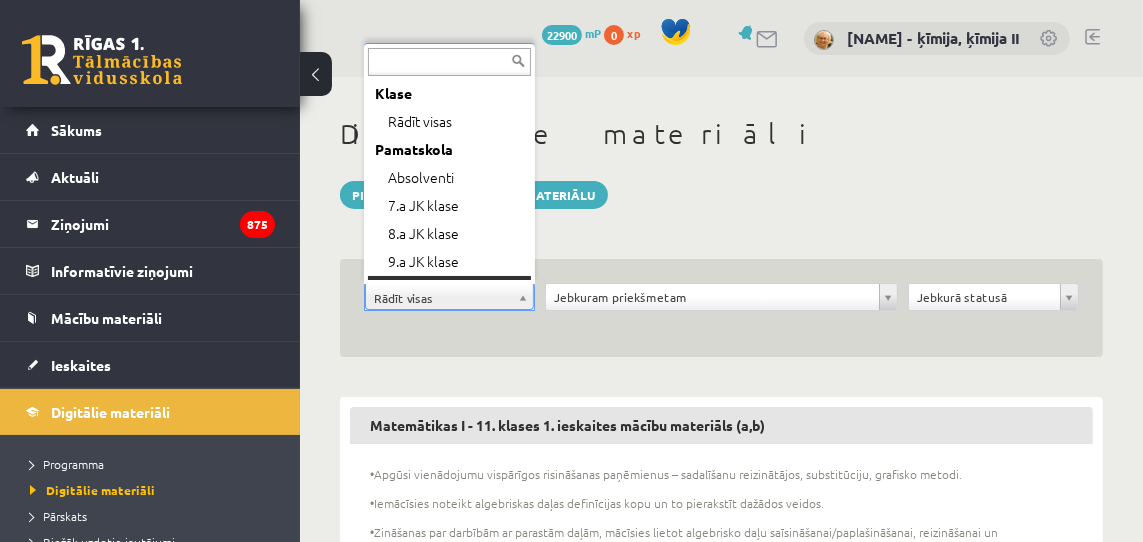 scroll, scrollTop: 24, scrollLeft: 0, axis: vertical 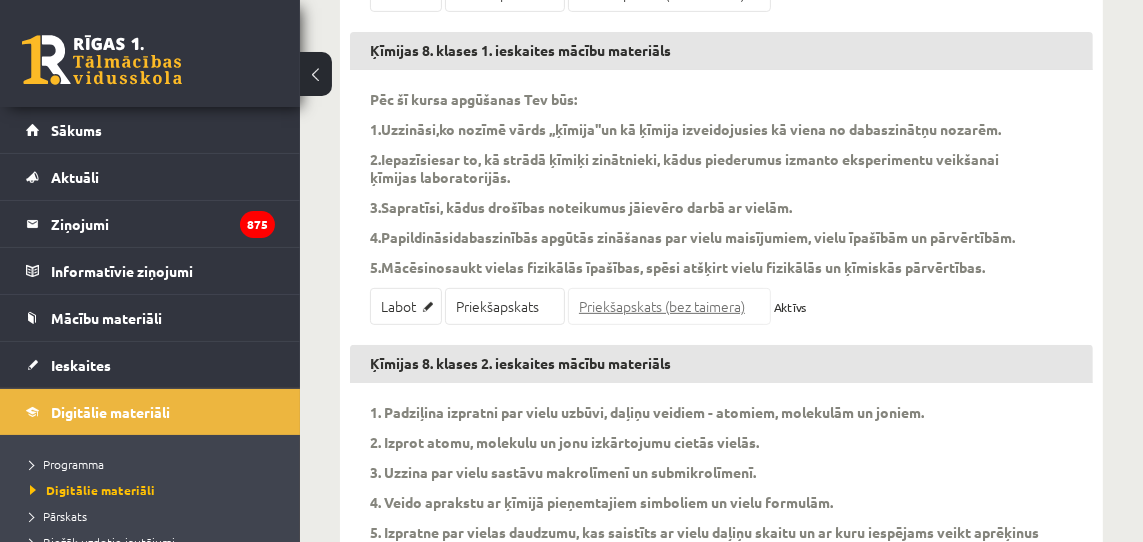 click on "Priekšapskats (bez taimera)" at bounding box center [669, 306] 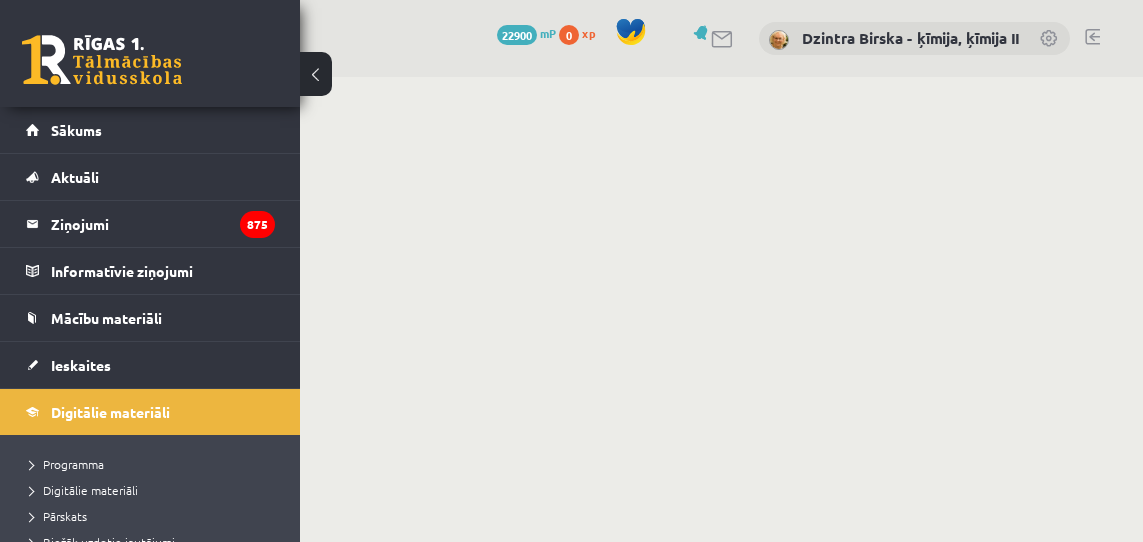 scroll, scrollTop: 0, scrollLeft: 0, axis: both 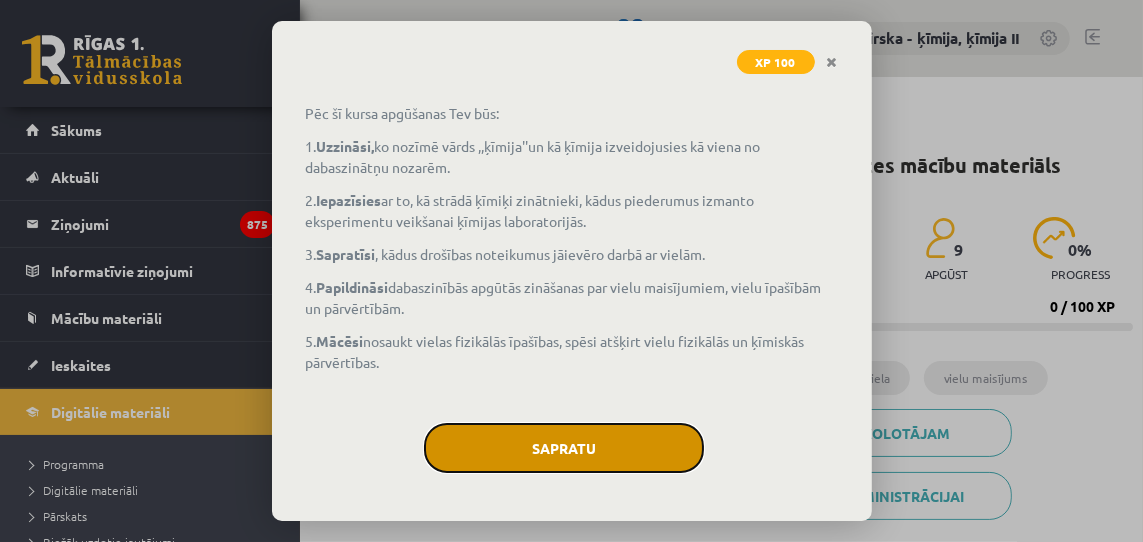click on "Sapratu" 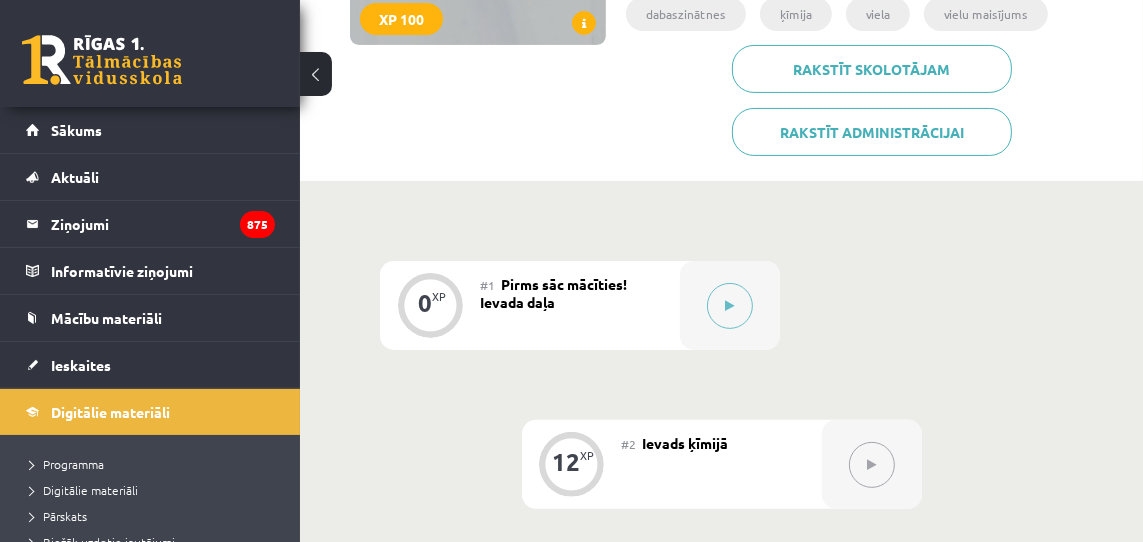 scroll, scrollTop: 352, scrollLeft: 0, axis: vertical 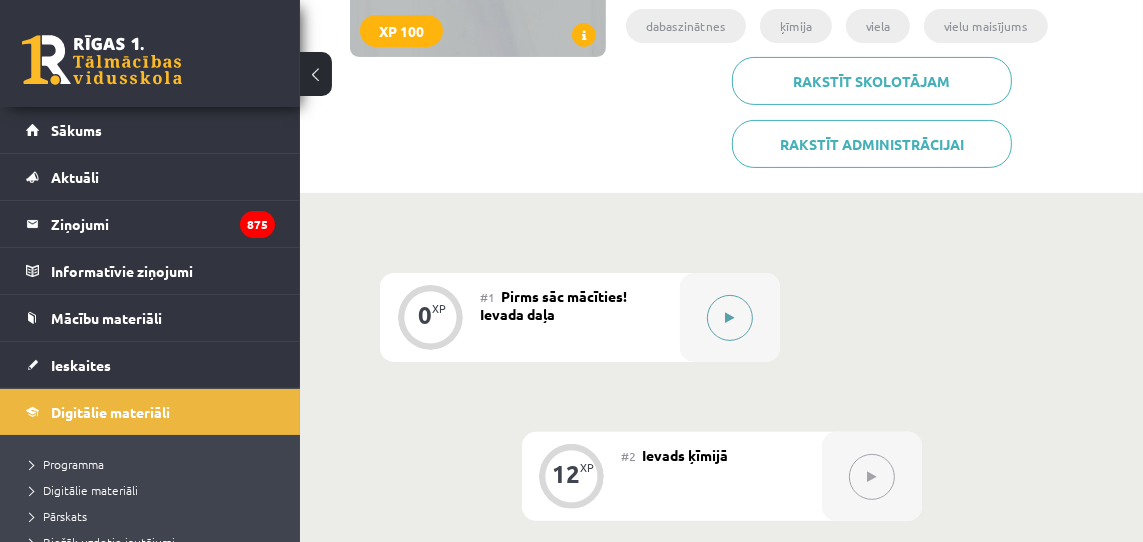 click 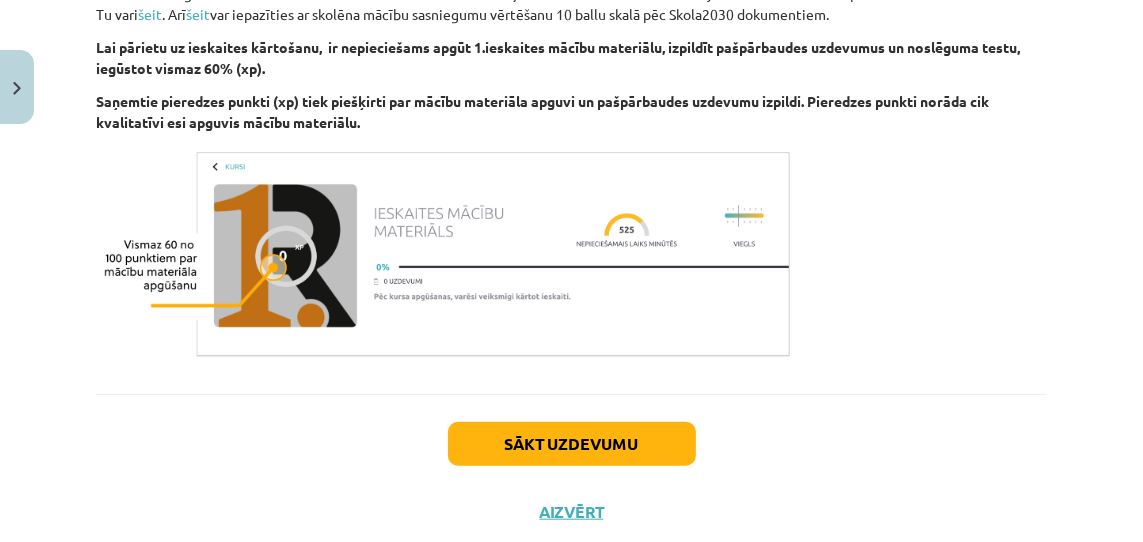 scroll, scrollTop: 1358, scrollLeft: 0, axis: vertical 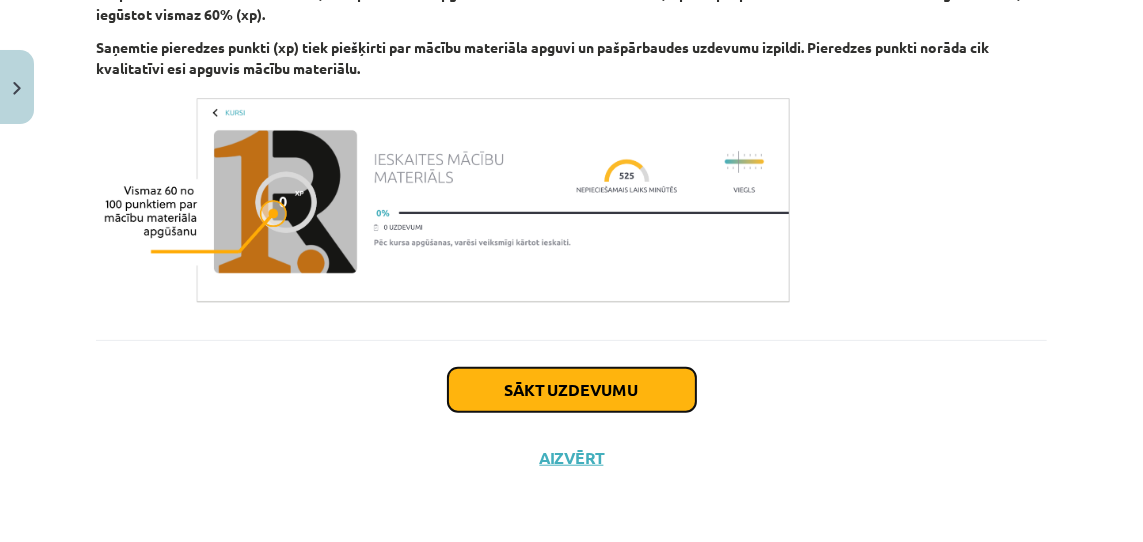 click on "Sākt uzdevumu" 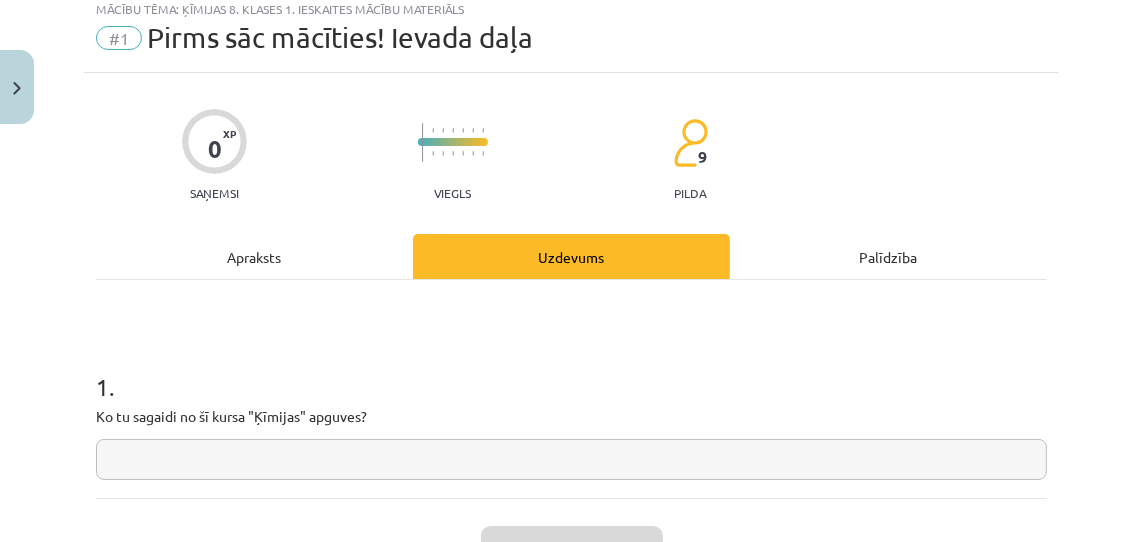 scroll, scrollTop: 50, scrollLeft: 0, axis: vertical 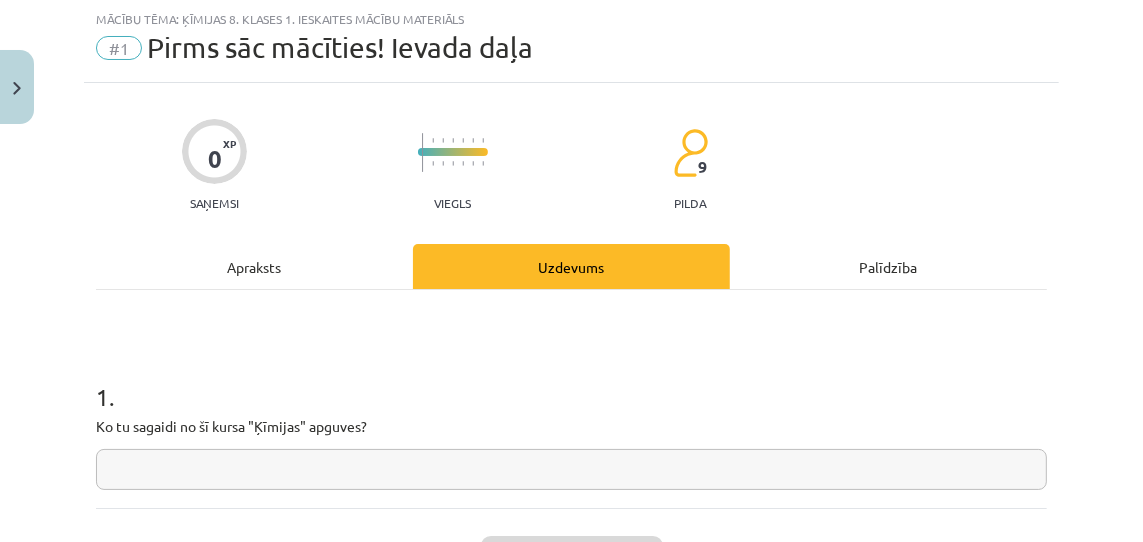 click 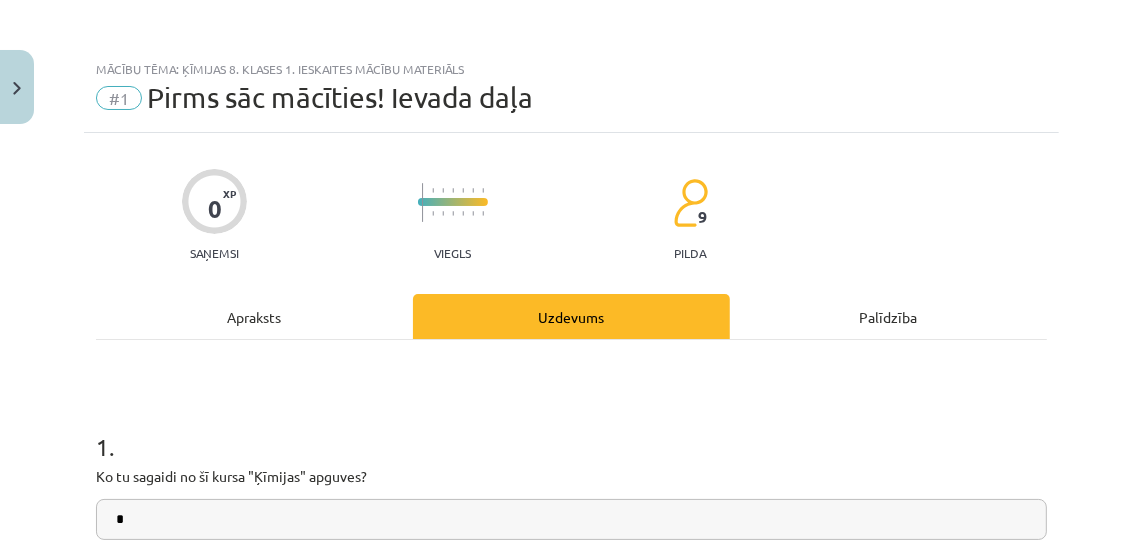 scroll, scrollTop: 218, scrollLeft: 0, axis: vertical 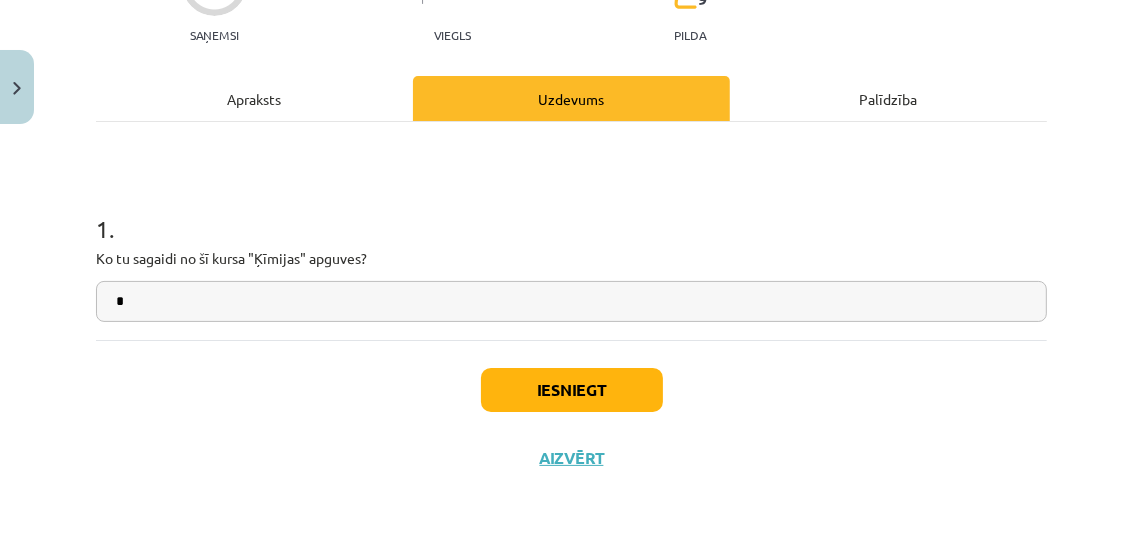 type on "*" 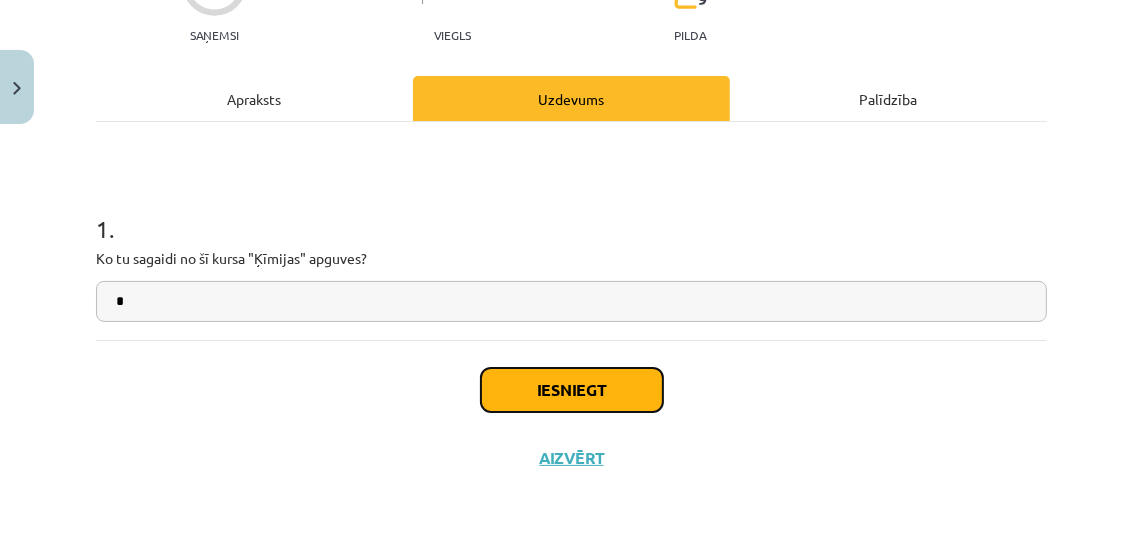 click on "Iesniegt" 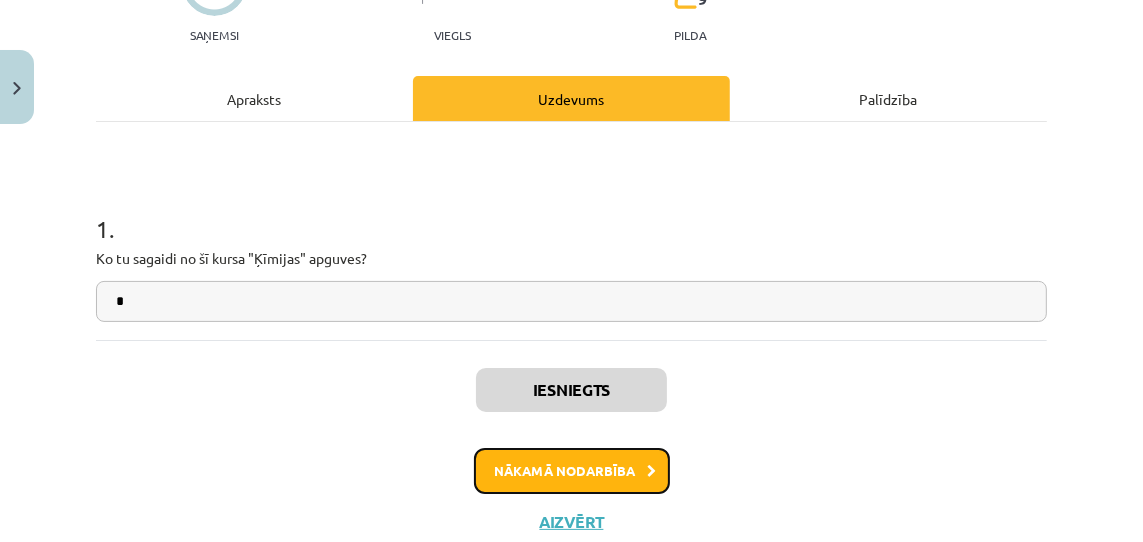 click on "Nākamā nodarbība" 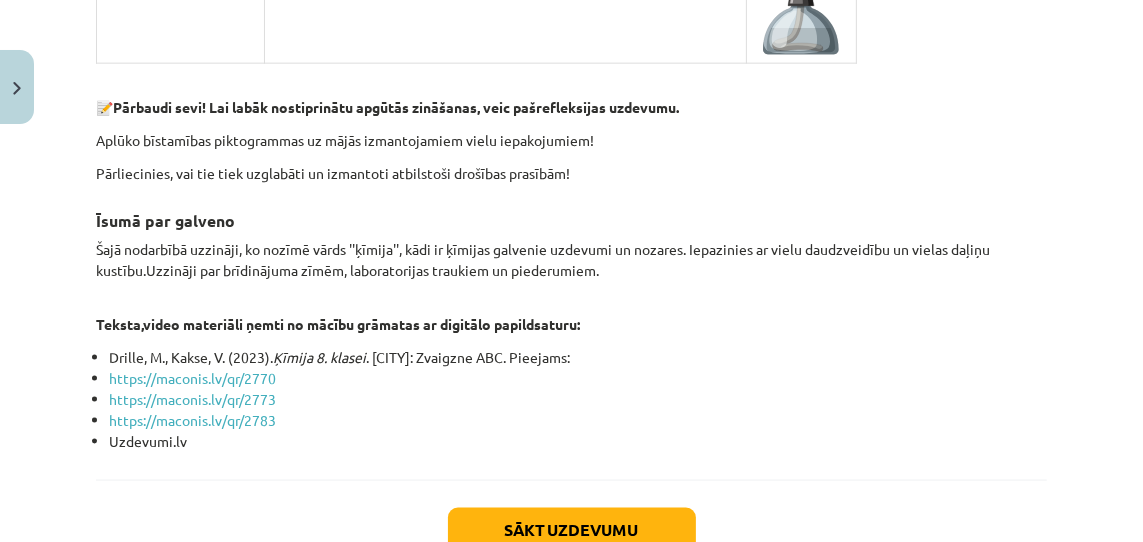 scroll, scrollTop: 7727, scrollLeft: 0, axis: vertical 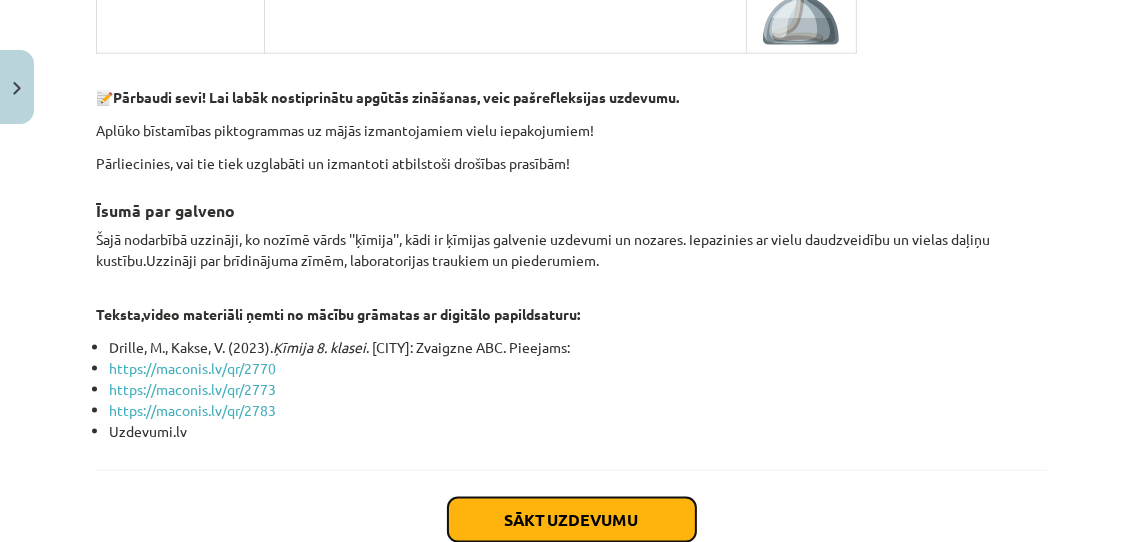 click on "Sākt uzdevumu" 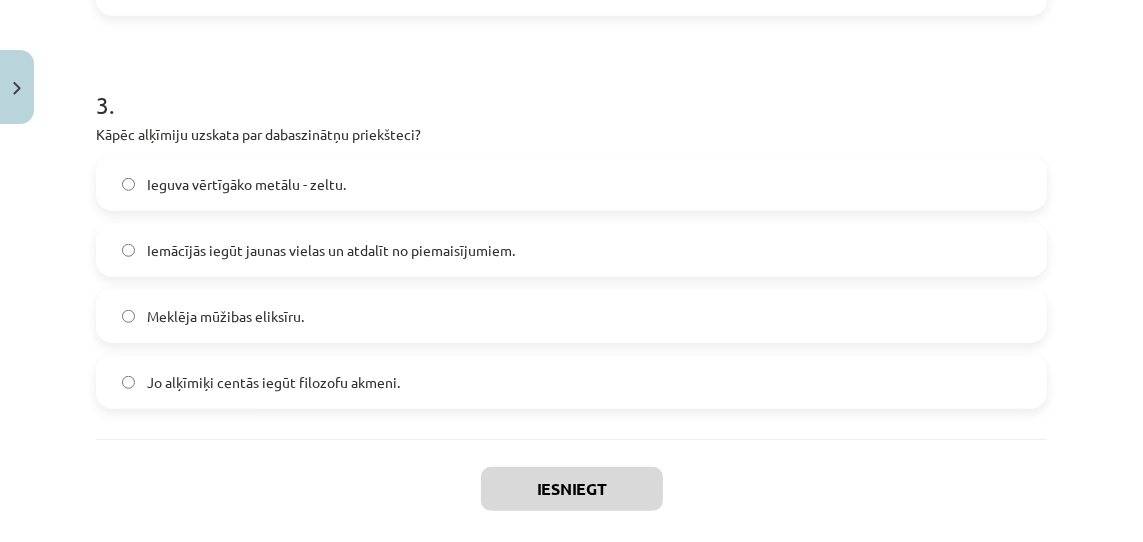 scroll, scrollTop: 1130, scrollLeft: 0, axis: vertical 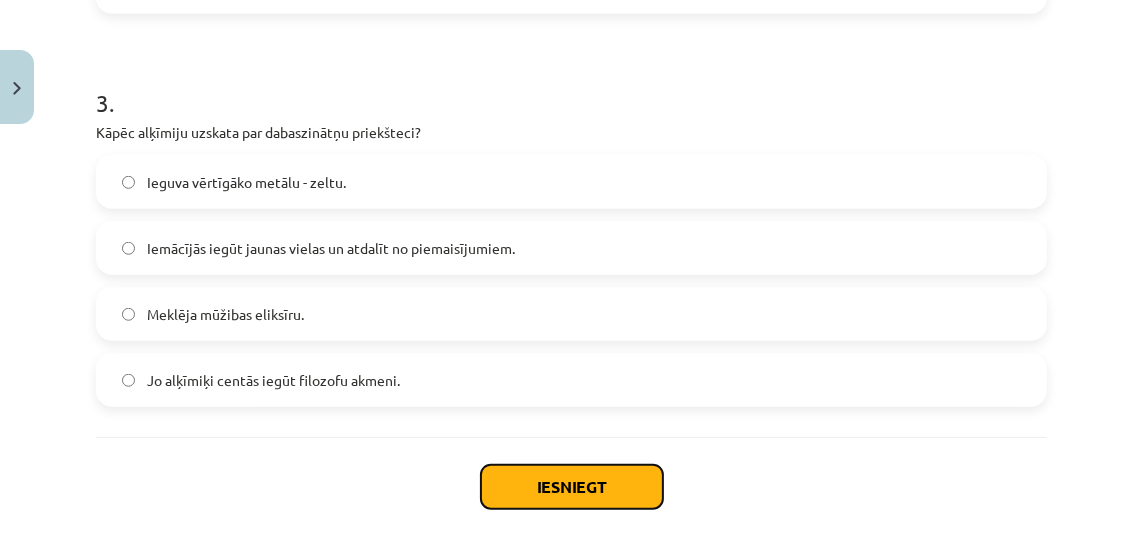 click on "Iesniegt" 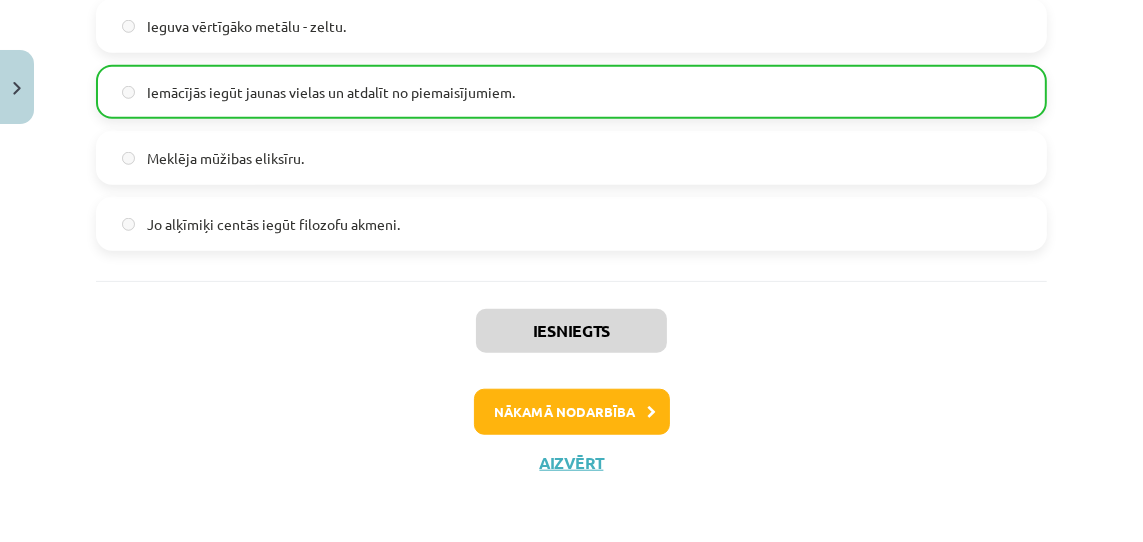 scroll, scrollTop: 1291, scrollLeft: 0, axis: vertical 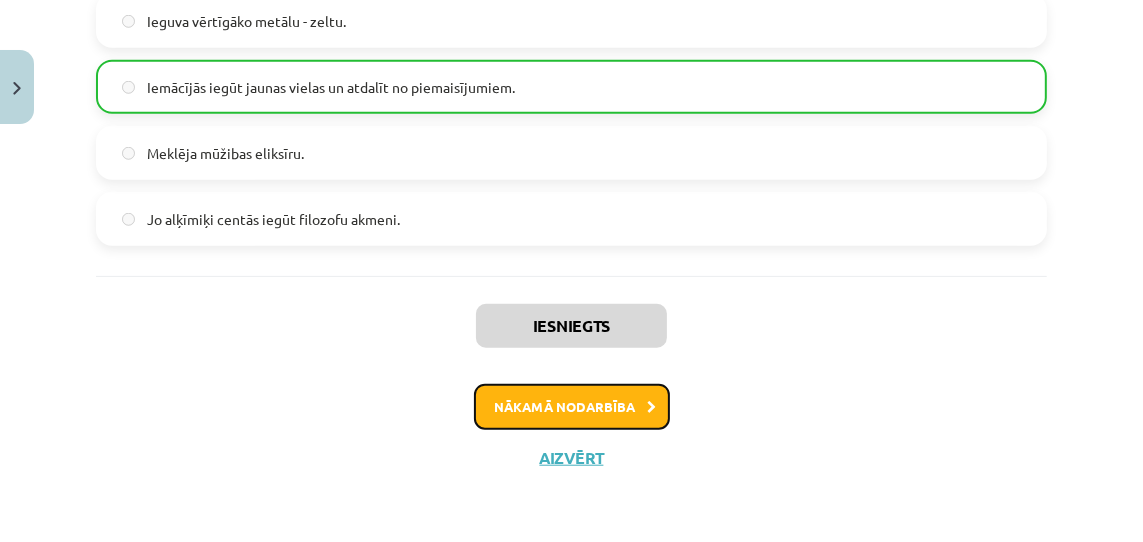 click on "Nākamā nodarbība" 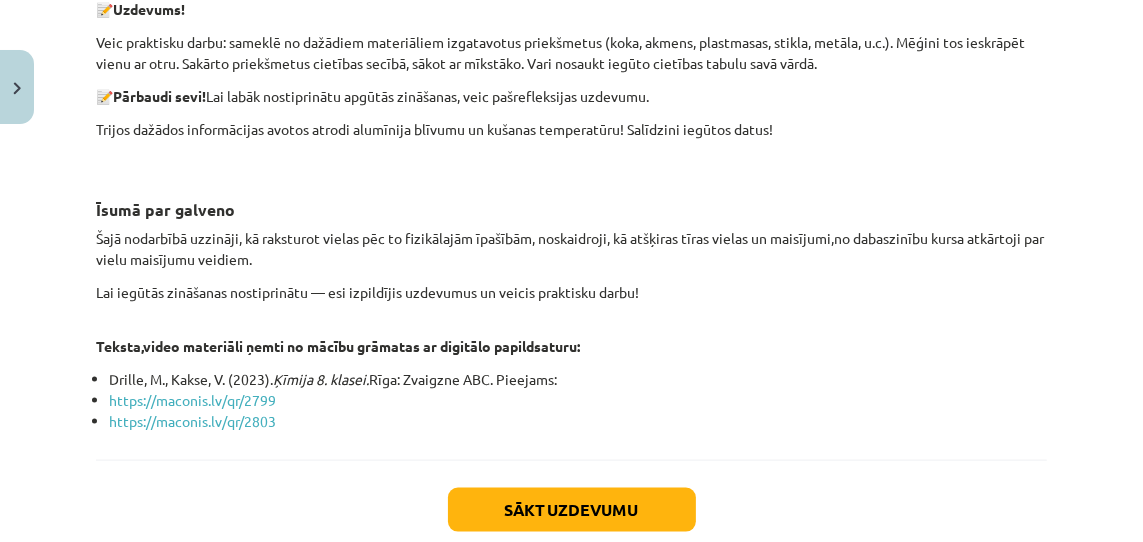 scroll, scrollTop: 7664, scrollLeft: 0, axis: vertical 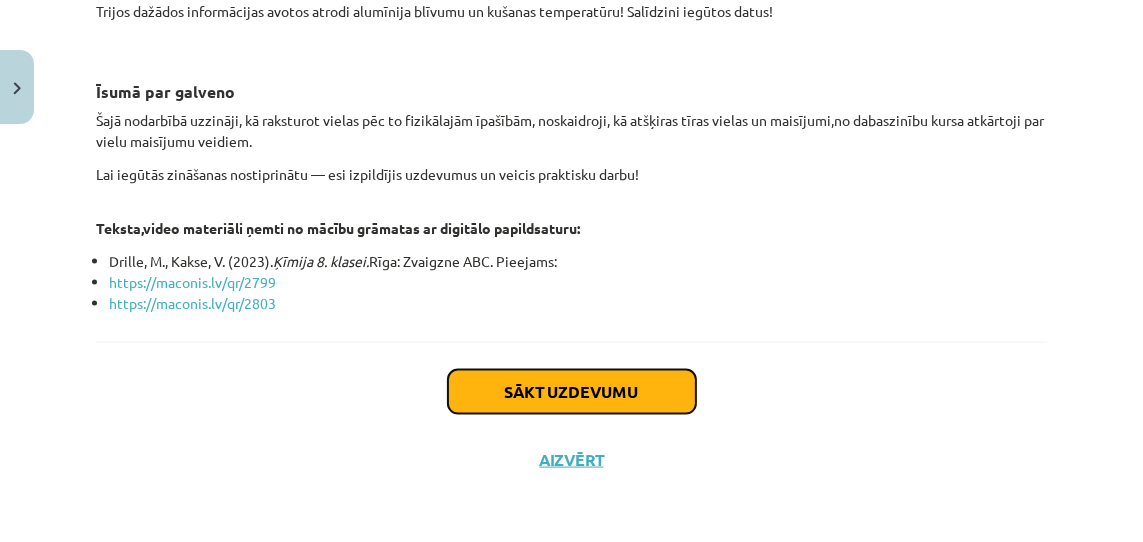 click on "Sākt uzdevumu" 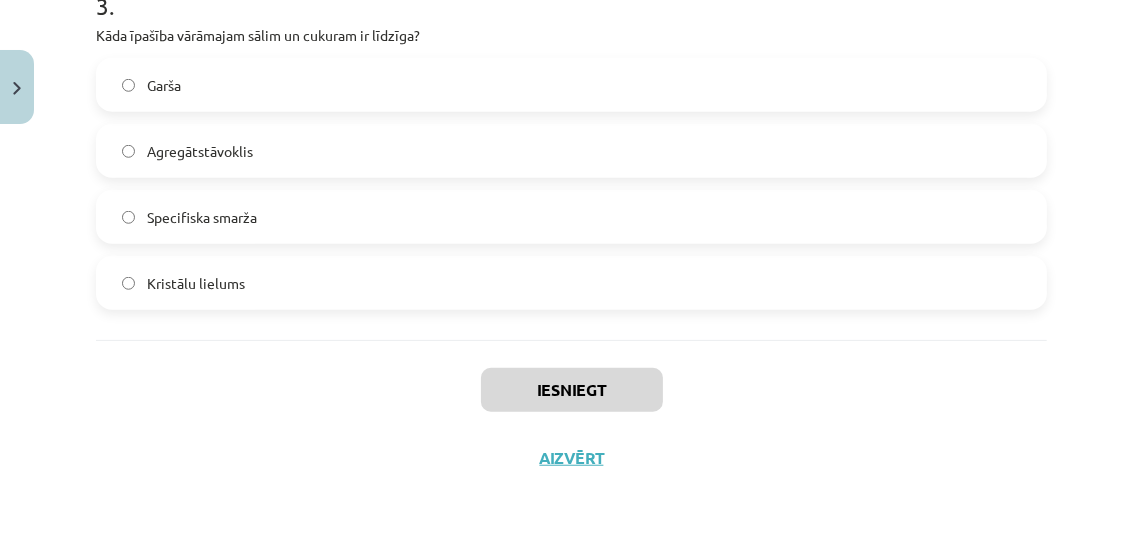 scroll, scrollTop: 1148, scrollLeft: 0, axis: vertical 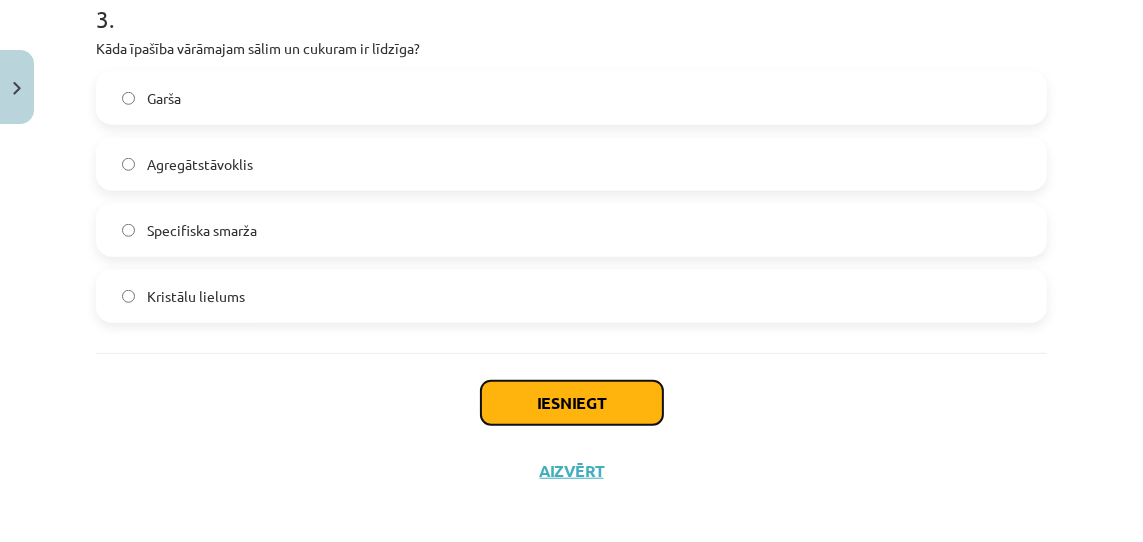 click on "Iesniegt" 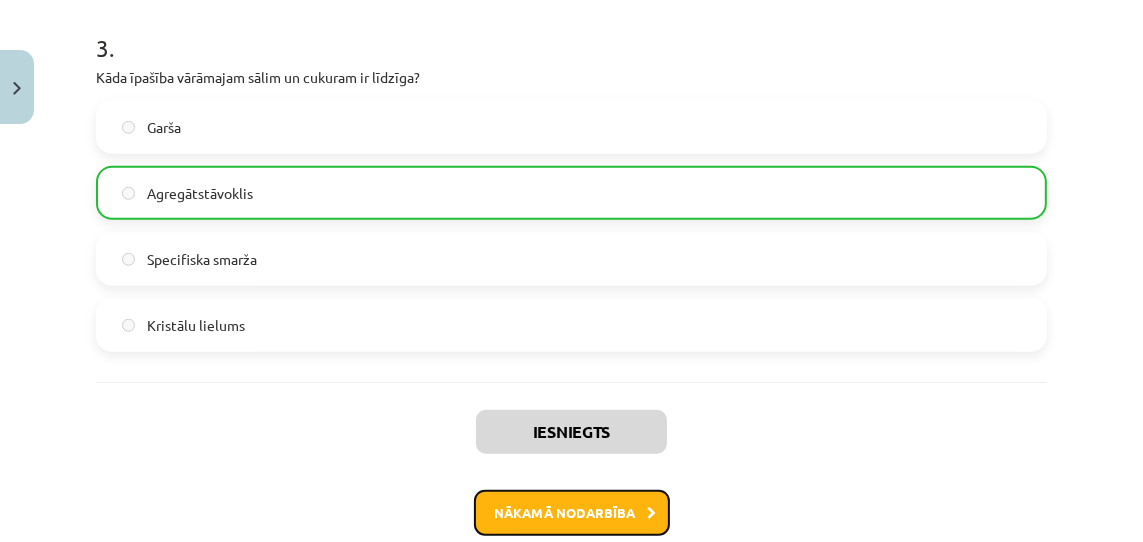 click on "Nākamā nodarbība" 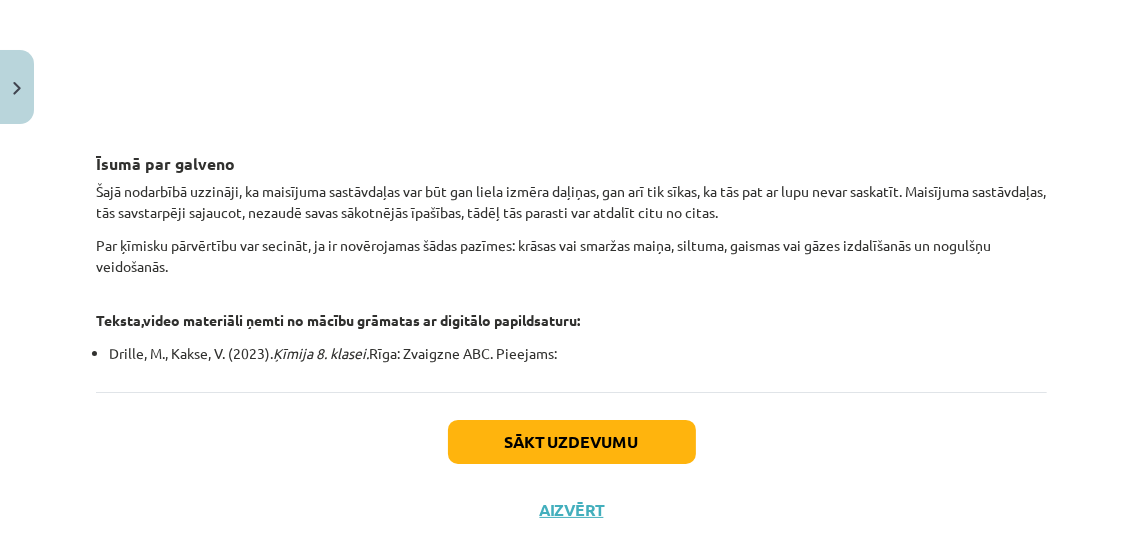 scroll, scrollTop: 5826, scrollLeft: 0, axis: vertical 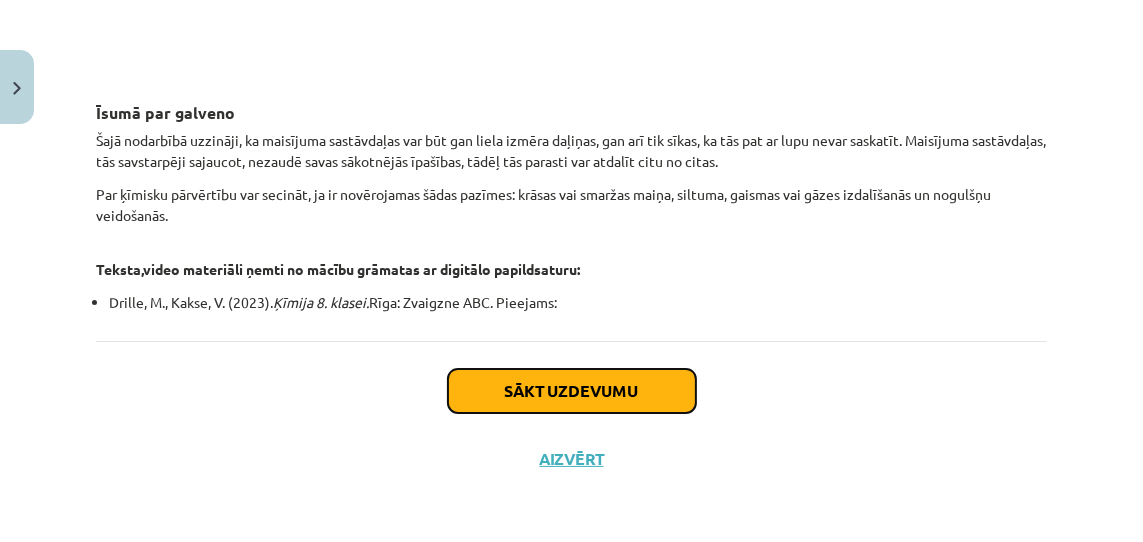 click on "Sākt uzdevumu" 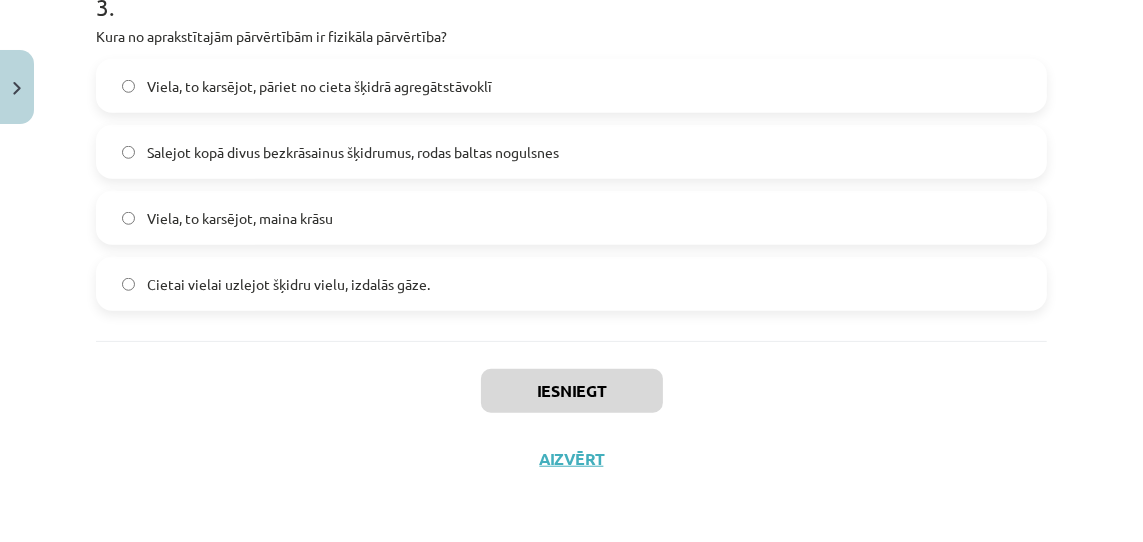scroll, scrollTop: 1221, scrollLeft: 0, axis: vertical 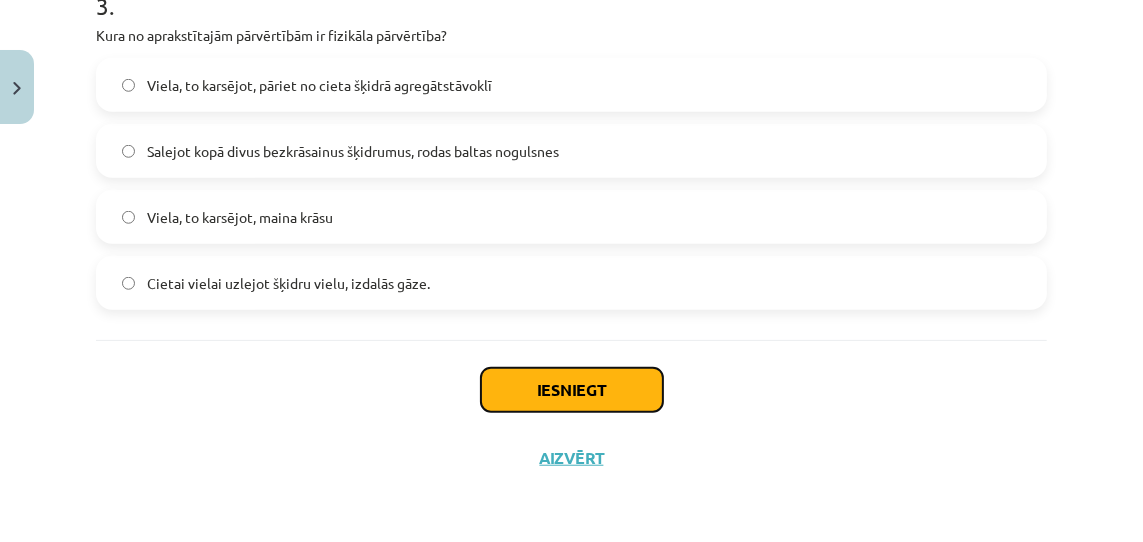 click on "Iesniegt" 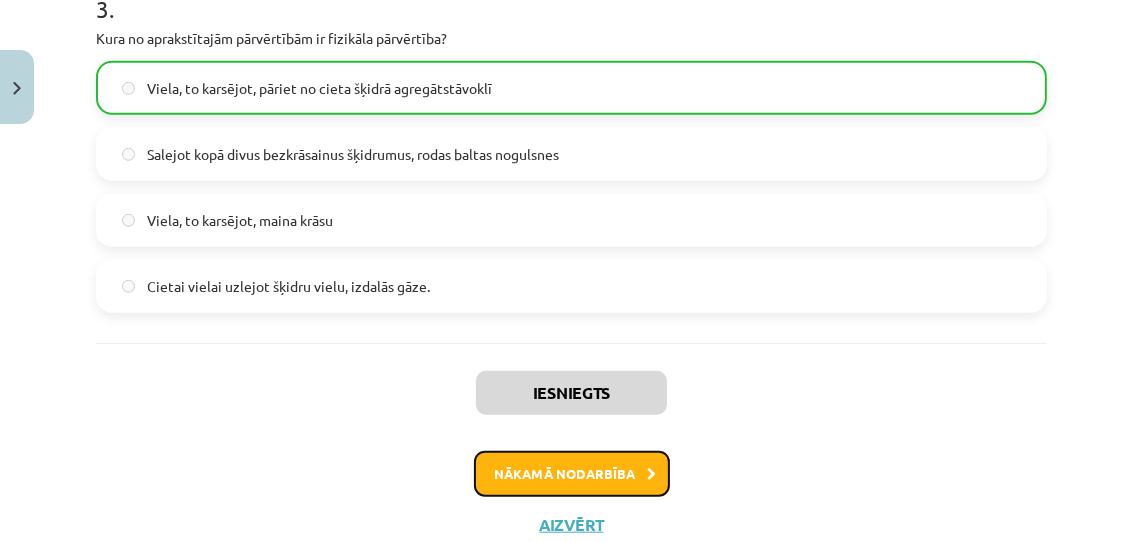 click on "Nākamā nodarbība" 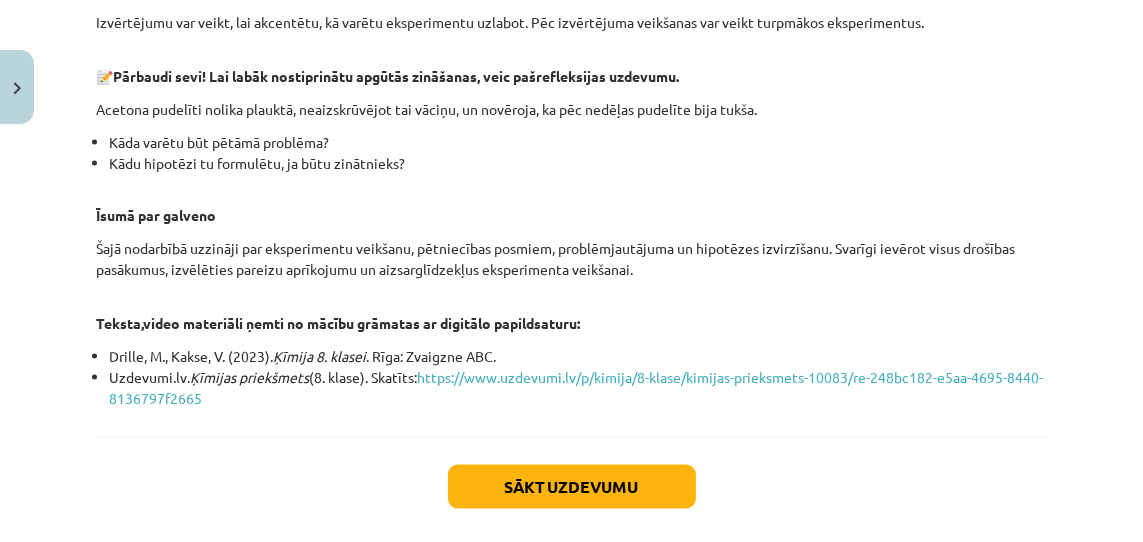 scroll, scrollTop: 2034, scrollLeft: 0, axis: vertical 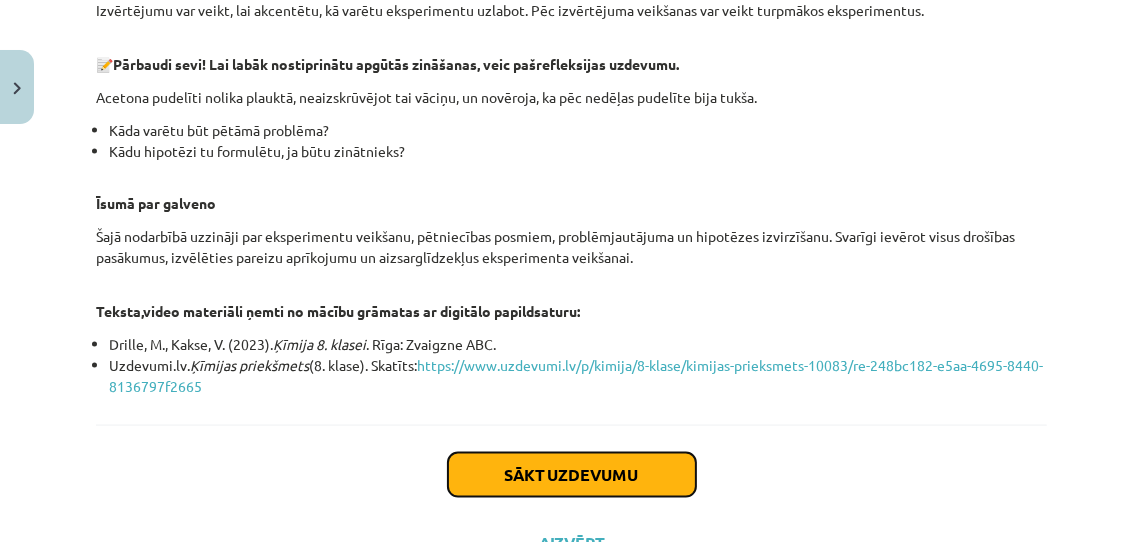click on "Sākt uzdevumu" 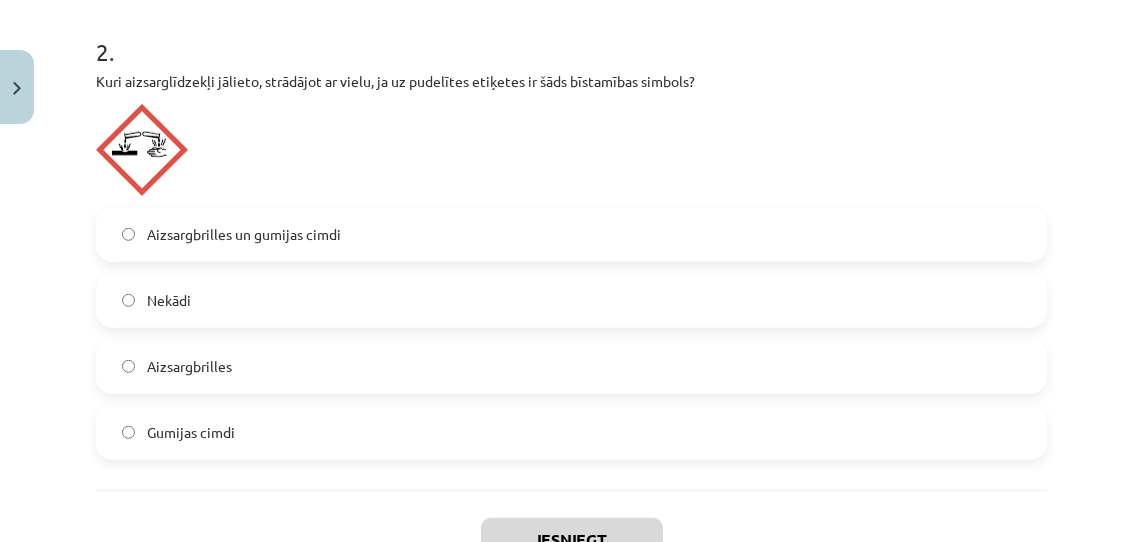 scroll, scrollTop: 950, scrollLeft: 0, axis: vertical 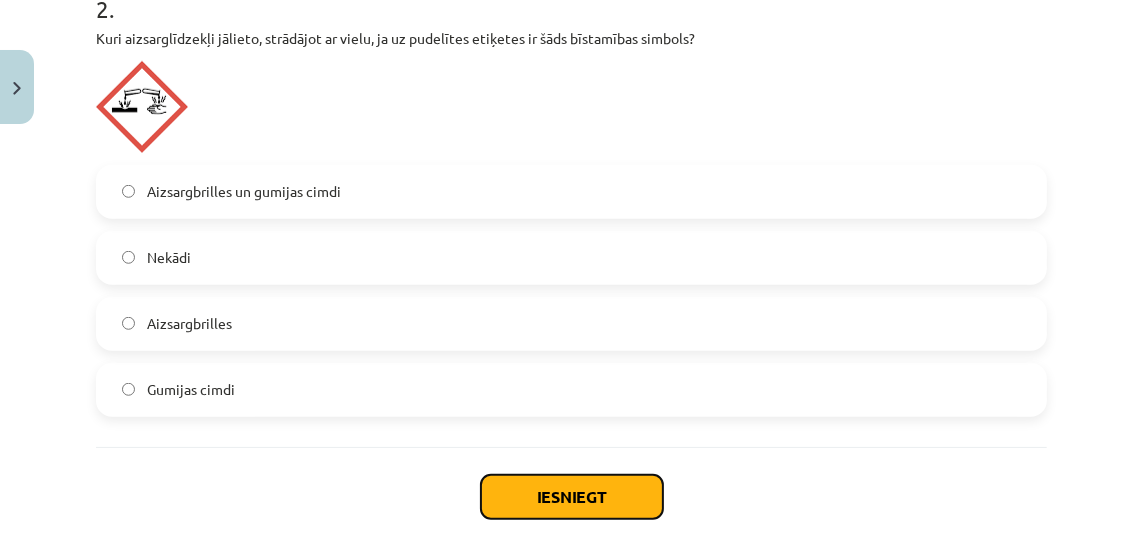 click on "Iesniegt" 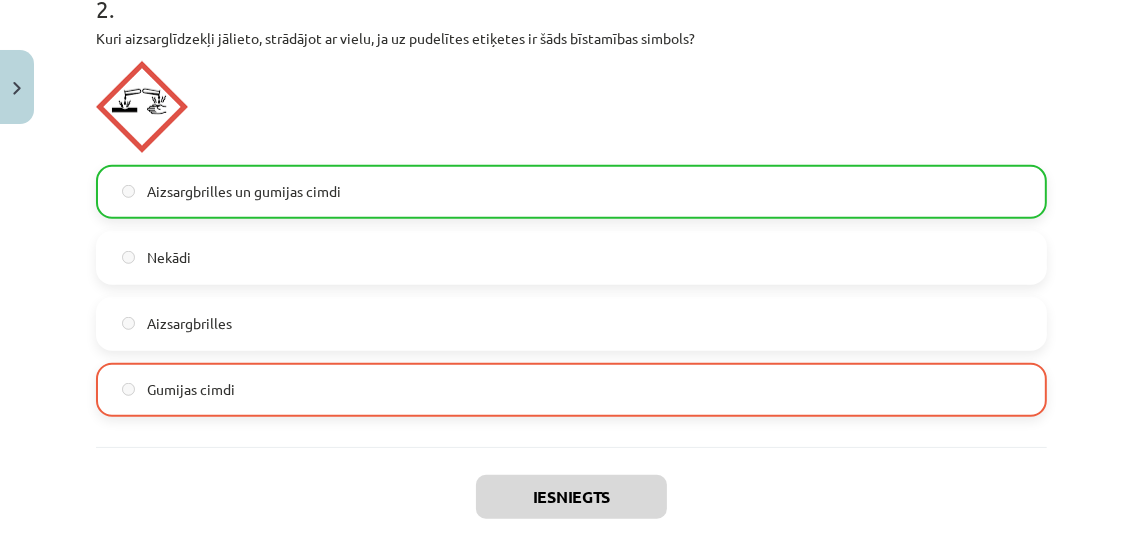 scroll, scrollTop: 1165, scrollLeft: 0, axis: vertical 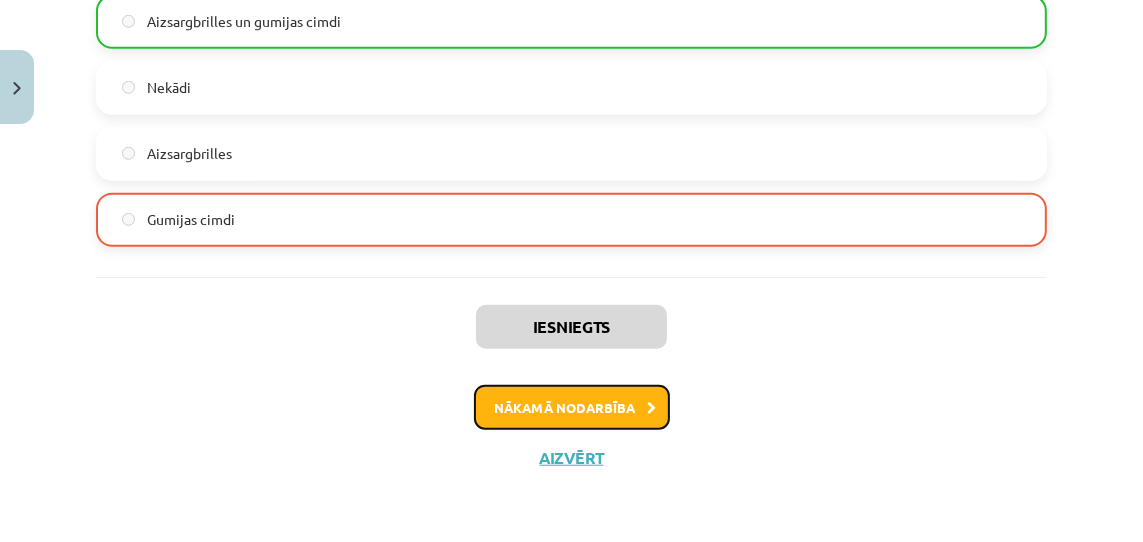 click on "Nākamā nodarbība" 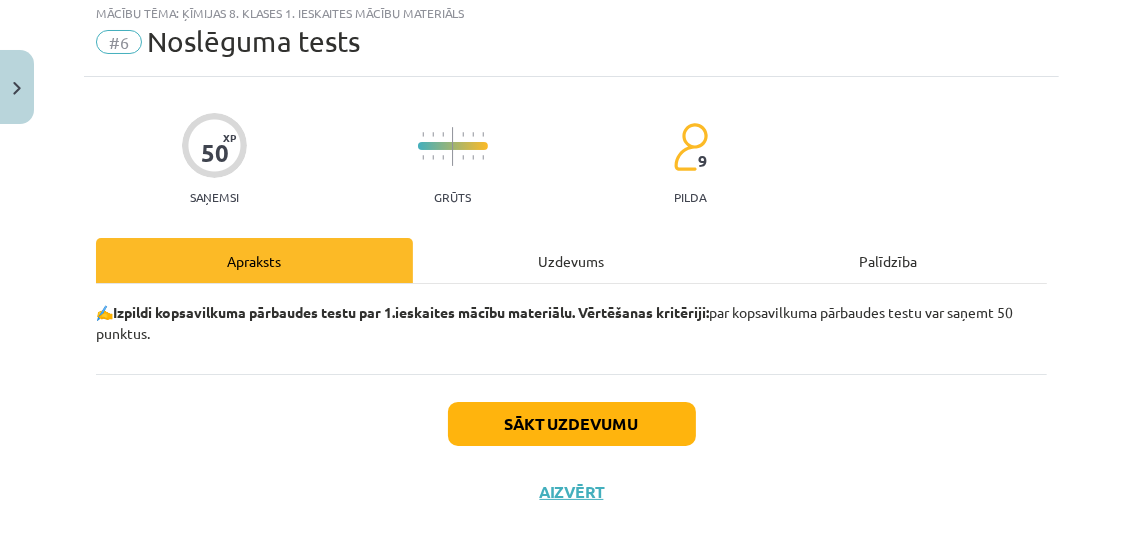 scroll, scrollTop: 50, scrollLeft: 0, axis: vertical 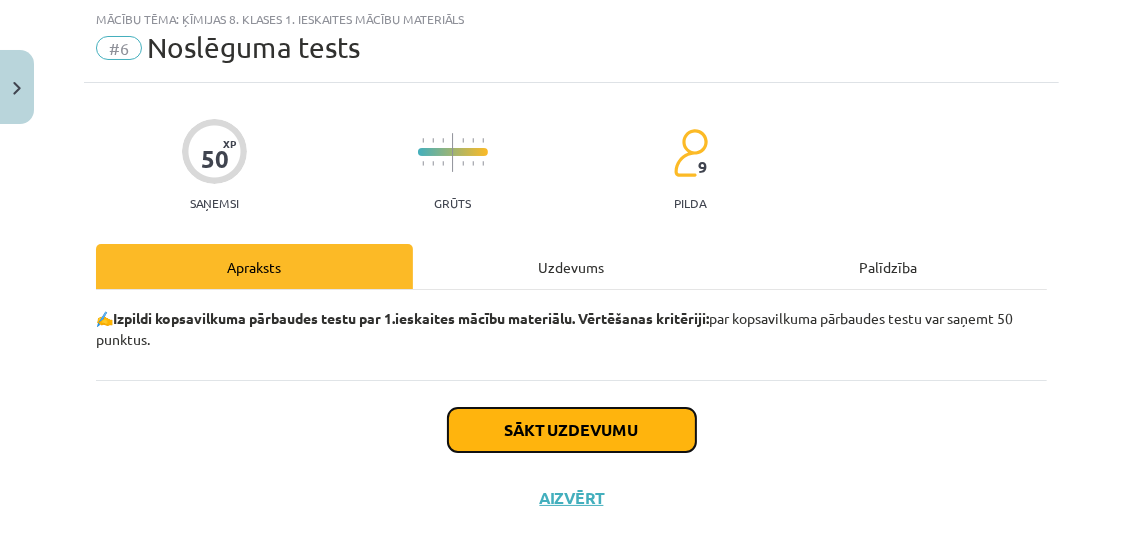 click on "Sākt uzdevumu" 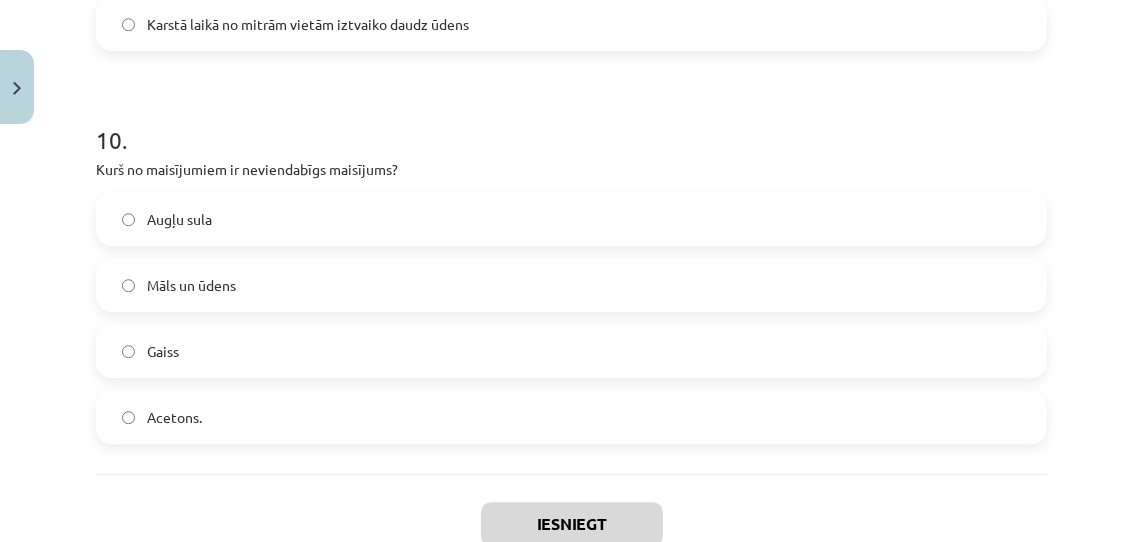 scroll, scrollTop: 4120, scrollLeft: 0, axis: vertical 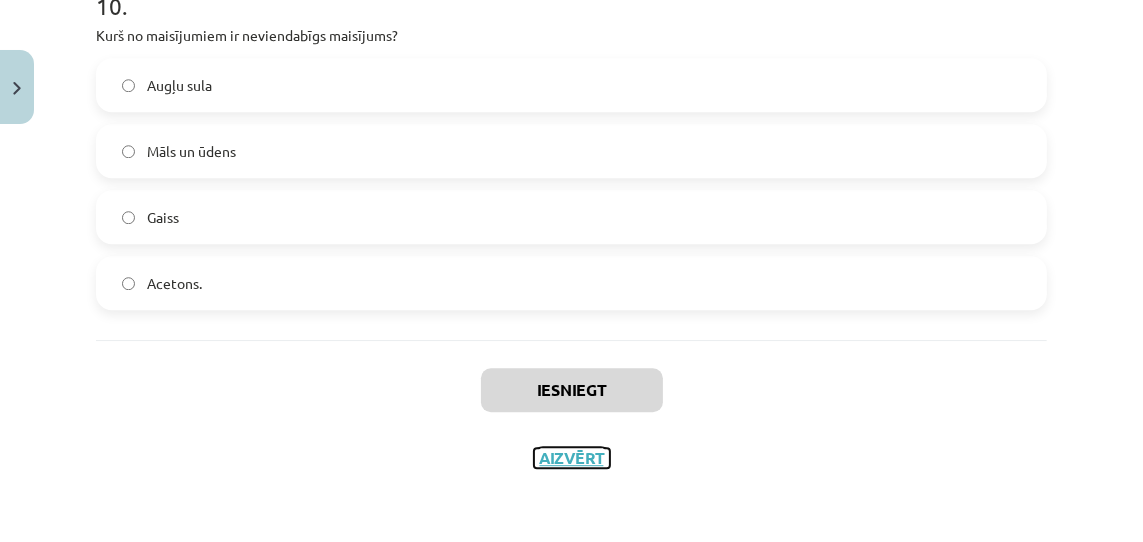 click on "Aizvērt" 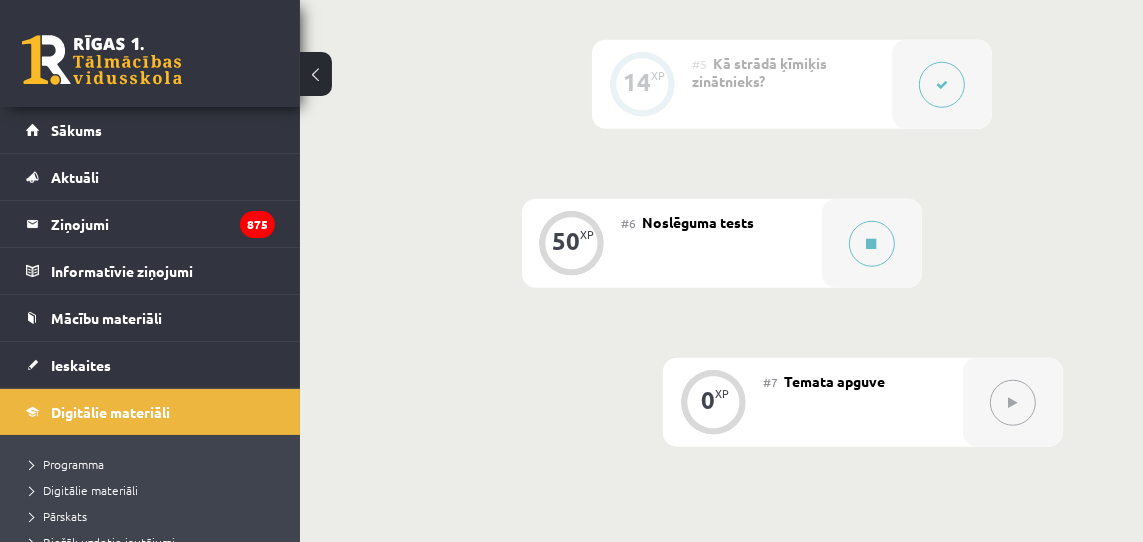 scroll, scrollTop: 1287, scrollLeft: 0, axis: vertical 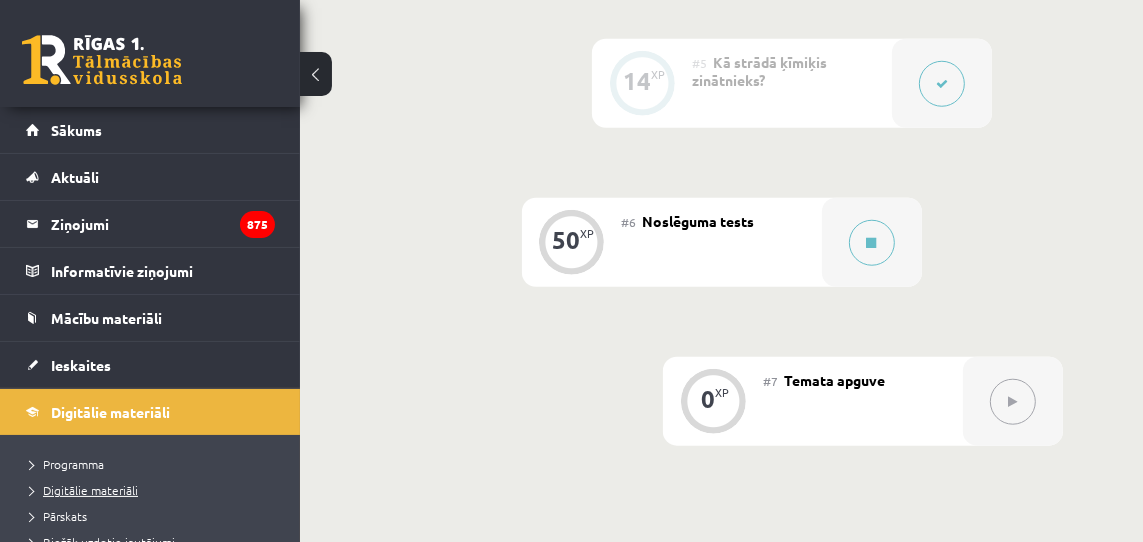 click on "Digitālie materiāli" at bounding box center (84, 490) 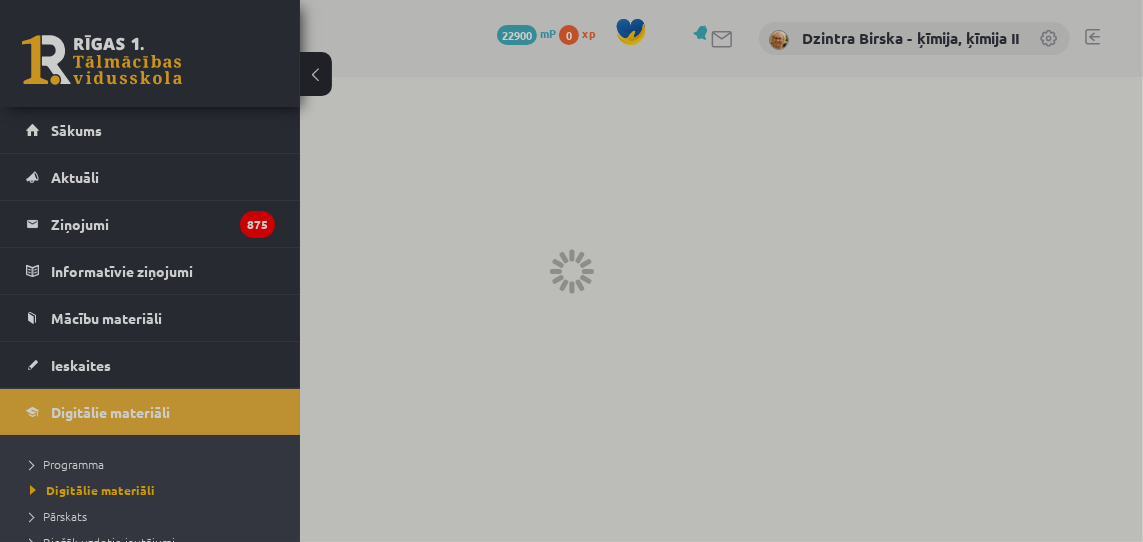 scroll, scrollTop: 0, scrollLeft: 0, axis: both 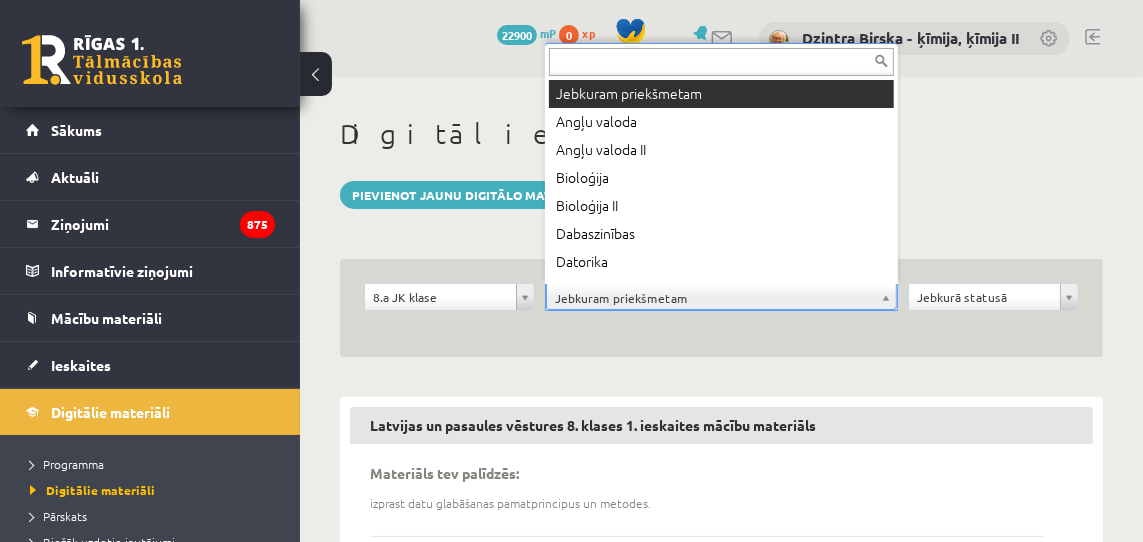 drag, startPoint x: 887, startPoint y: 297, endPoint x: 851, endPoint y: 324, distance: 45 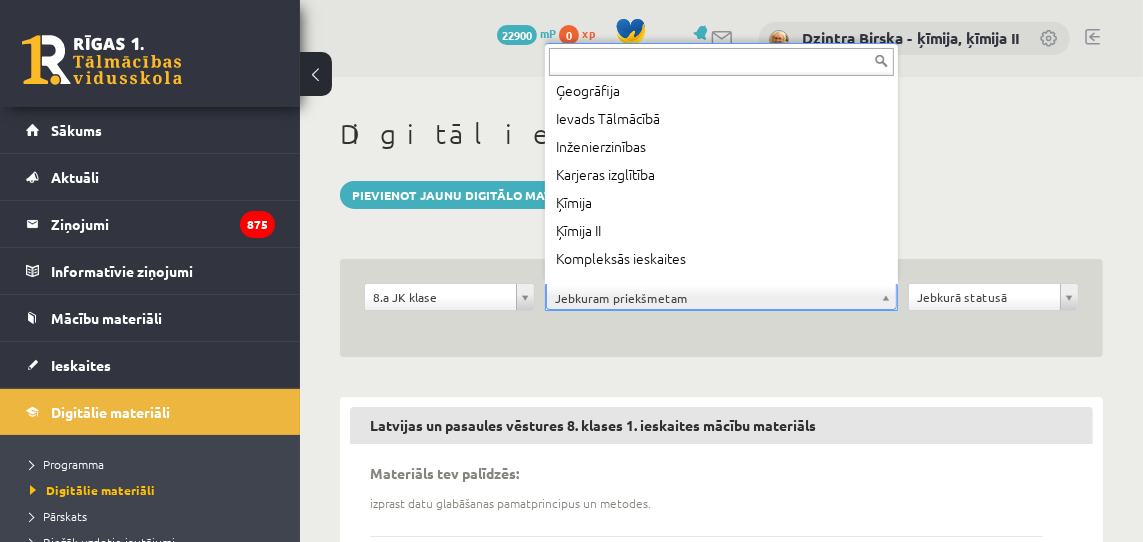 scroll, scrollTop: 312, scrollLeft: 0, axis: vertical 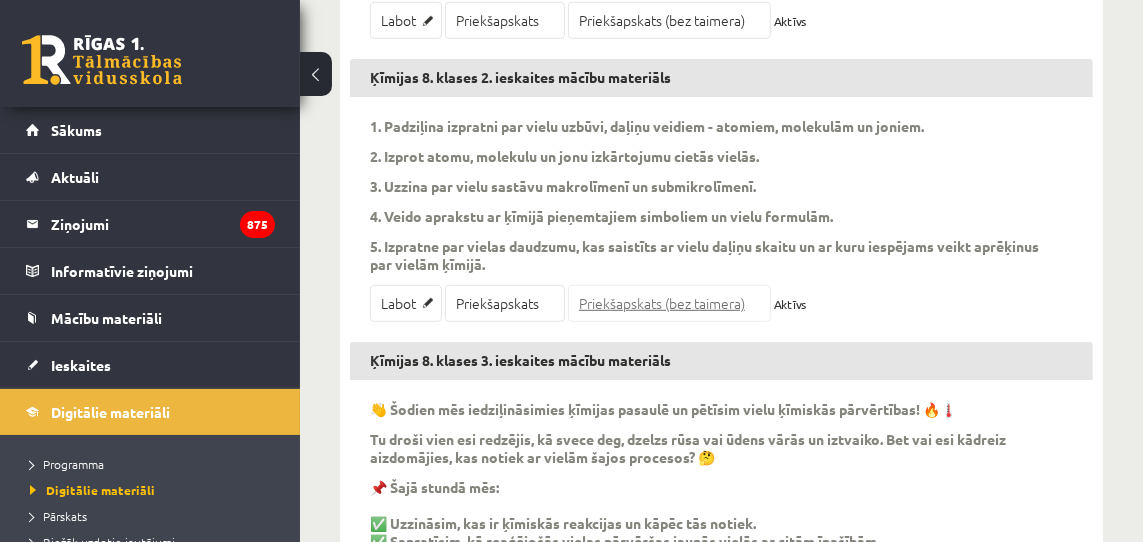 click on "Priekšapskats (bez taimera)" at bounding box center [669, 303] 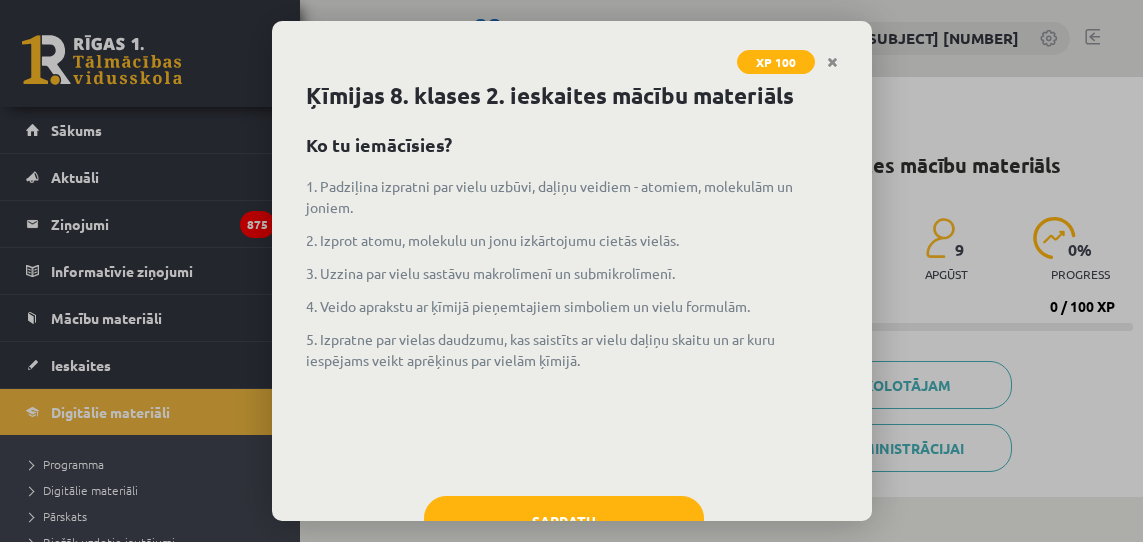 scroll, scrollTop: 0, scrollLeft: 0, axis: both 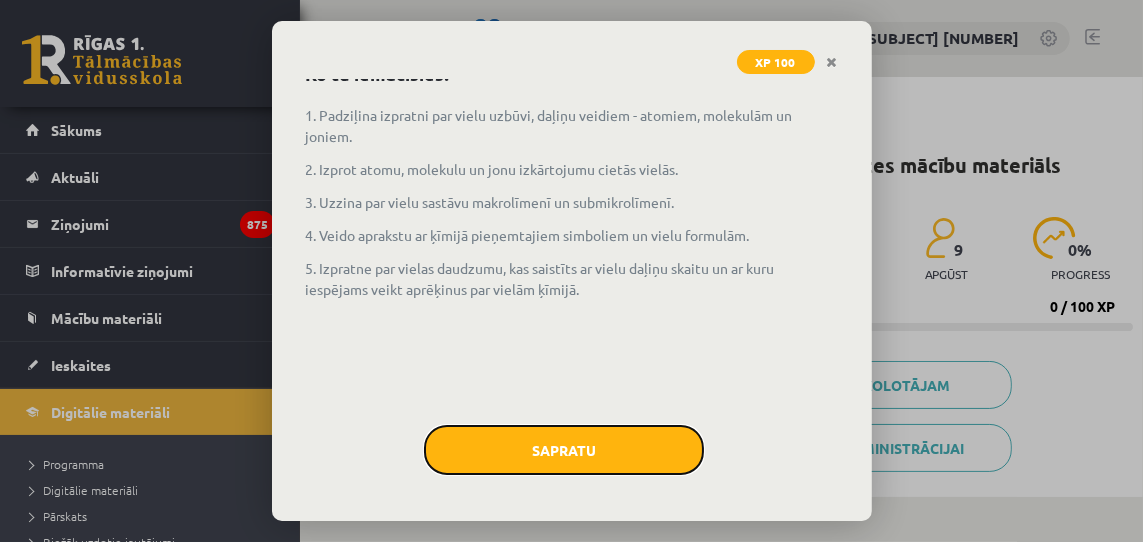 drag, startPoint x: 622, startPoint y: 459, endPoint x: 619, endPoint y: 447, distance: 12.369317 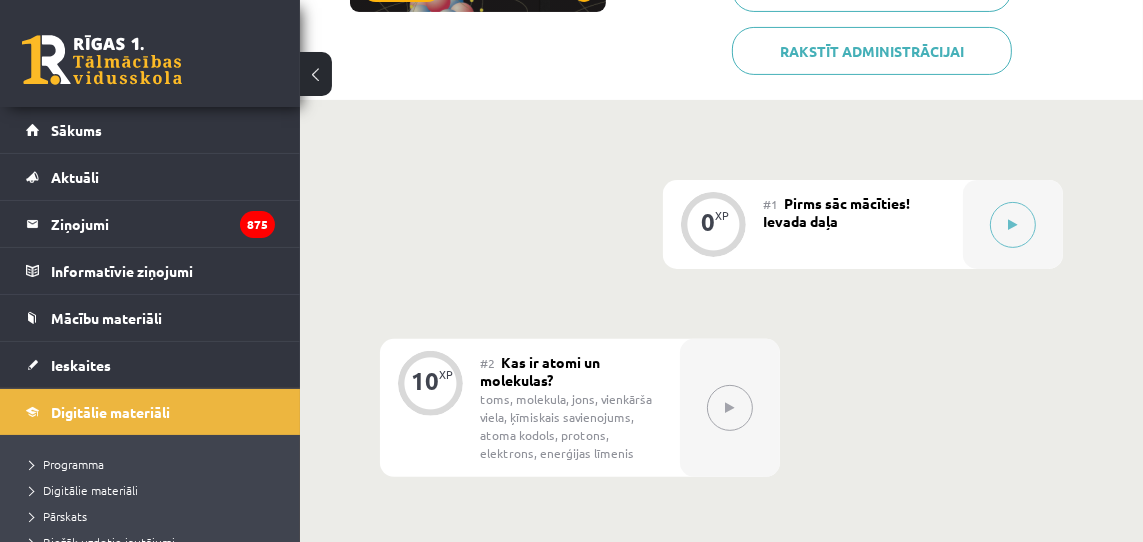 scroll, scrollTop: 413, scrollLeft: 0, axis: vertical 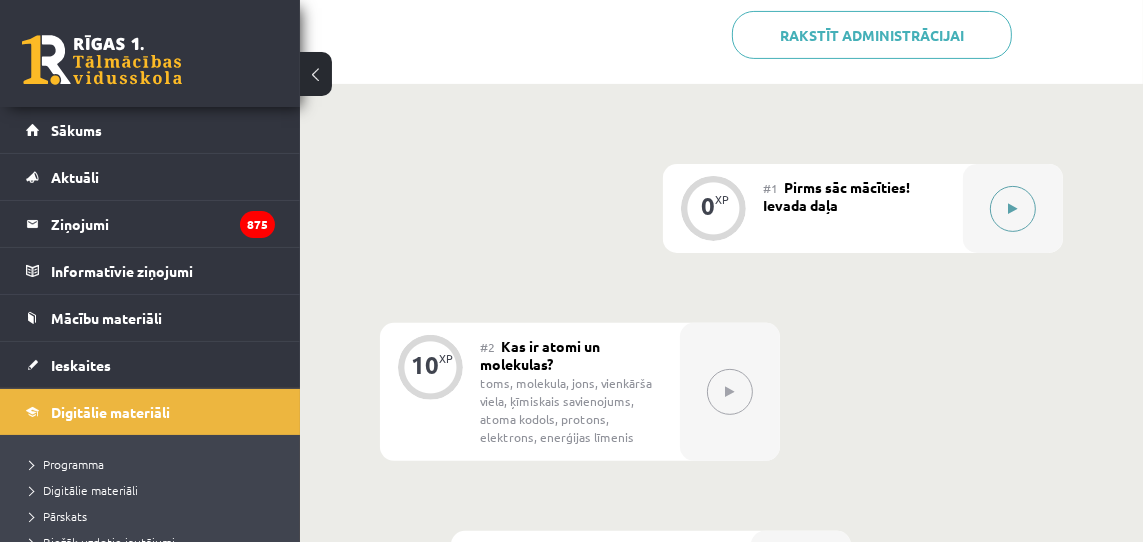 click 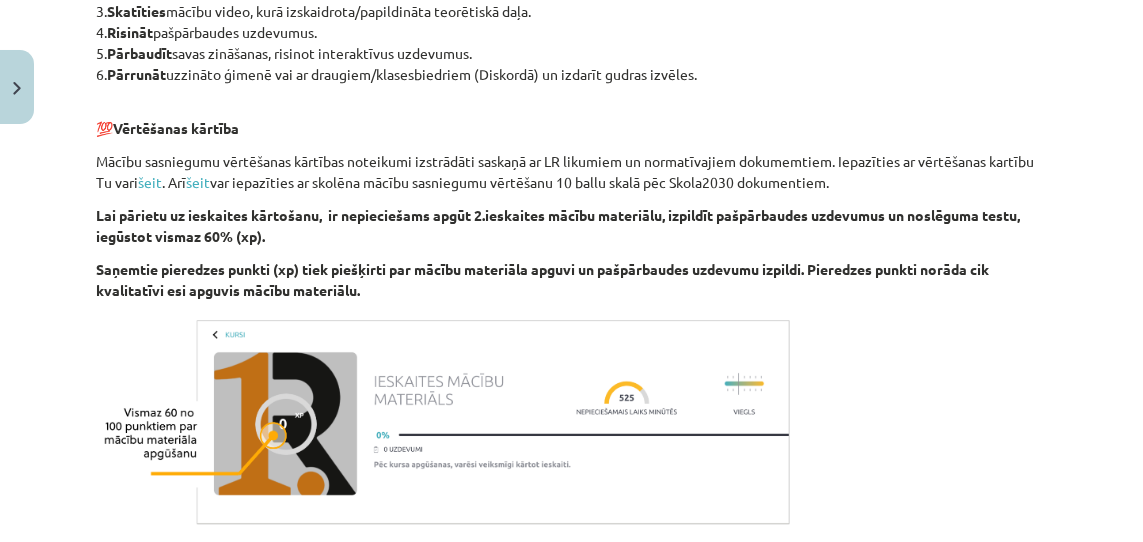 scroll, scrollTop: 1334, scrollLeft: 0, axis: vertical 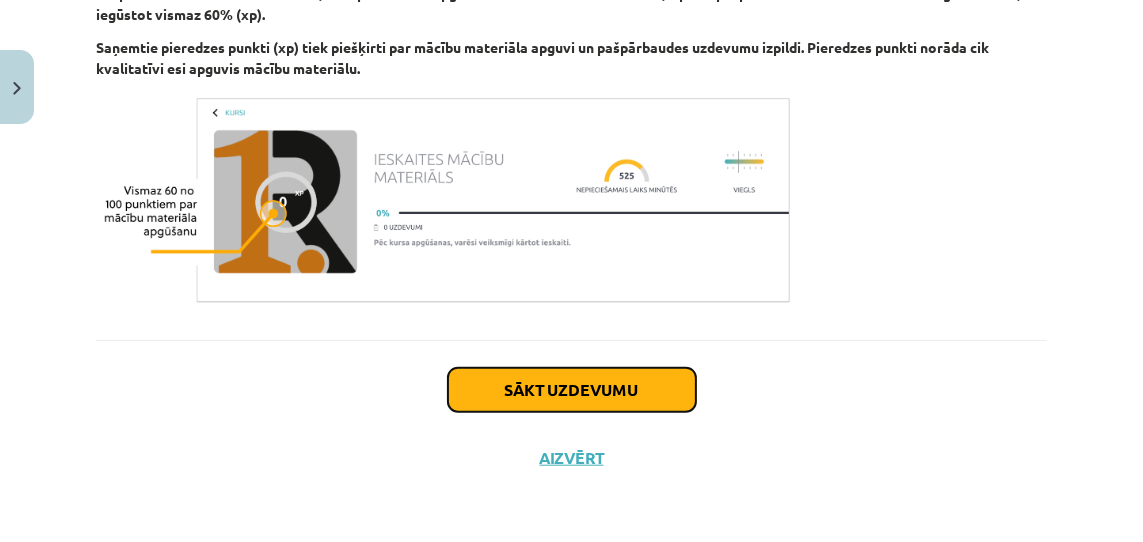 click on "Sākt uzdevumu" 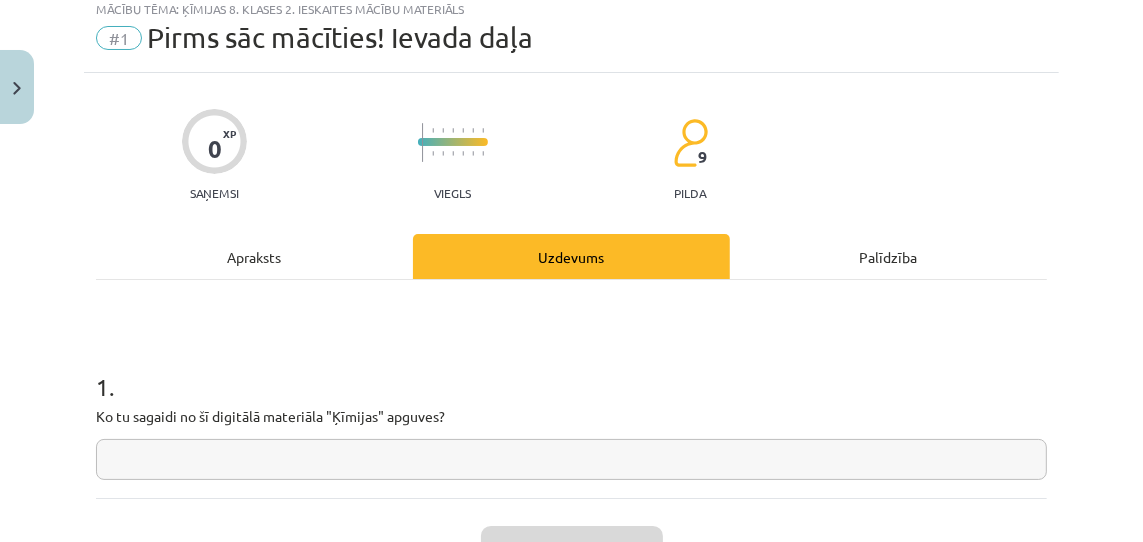 scroll, scrollTop: 50, scrollLeft: 0, axis: vertical 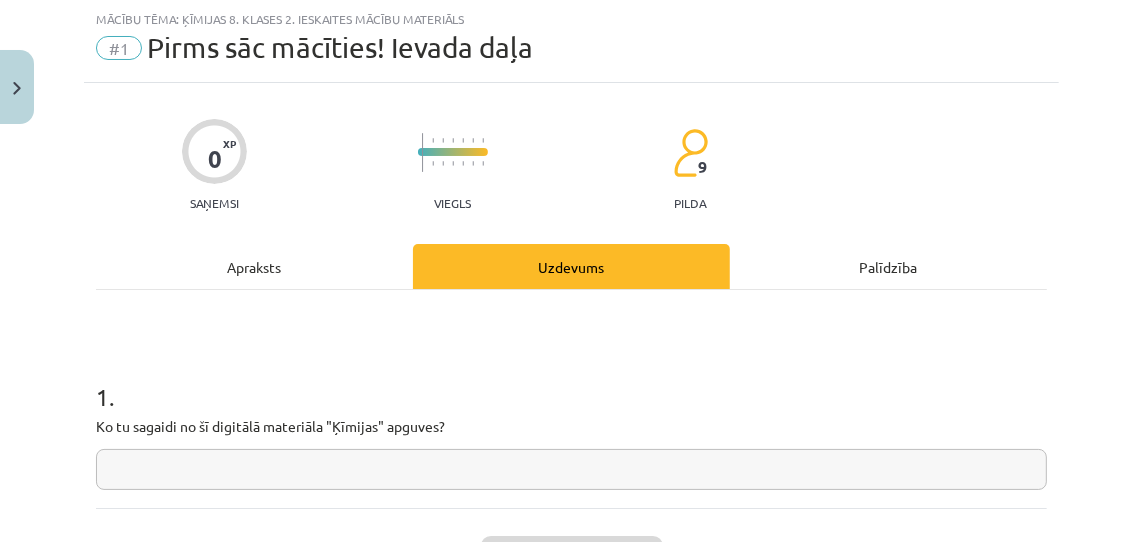 click 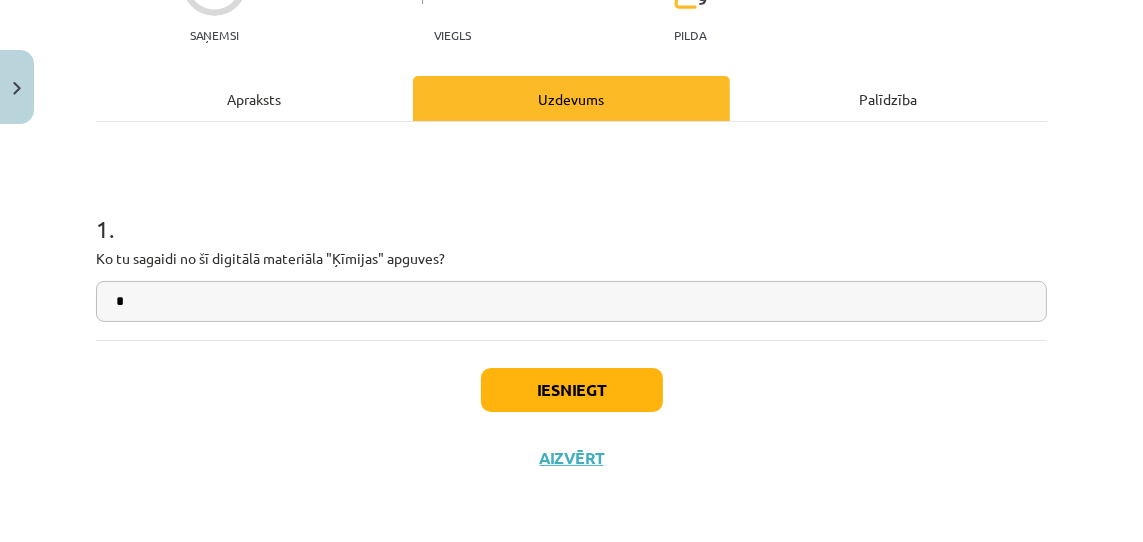 scroll, scrollTop: 216, scrollLeft: 0, axis: vertical 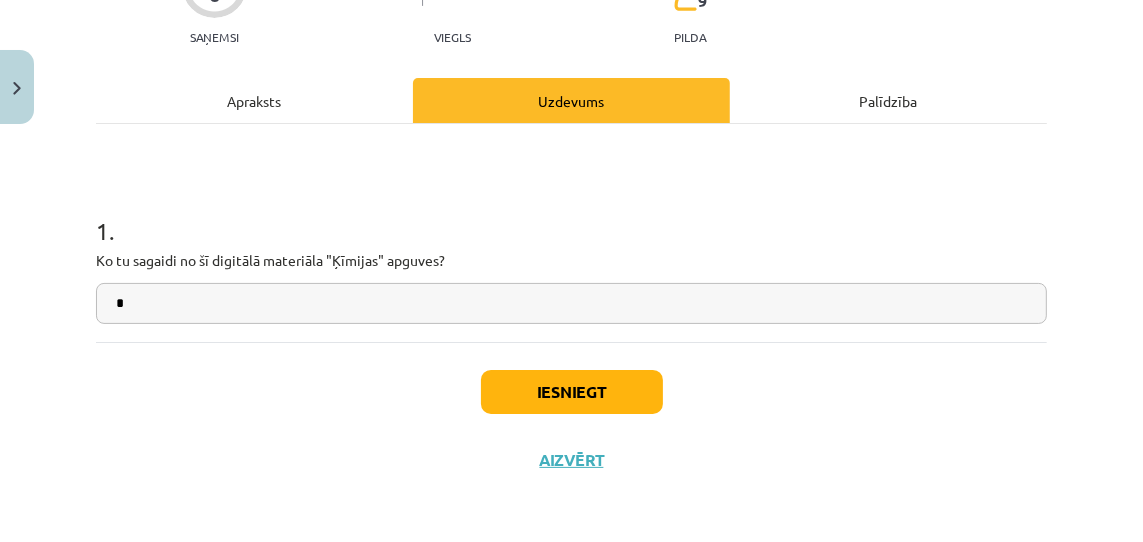 type on "*" 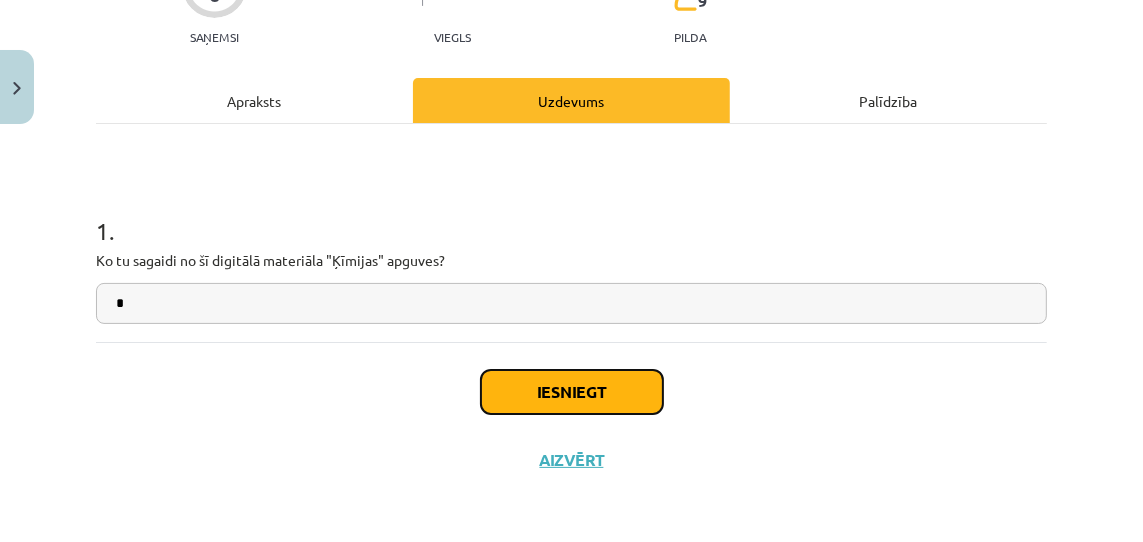 click on "Iesniegt" 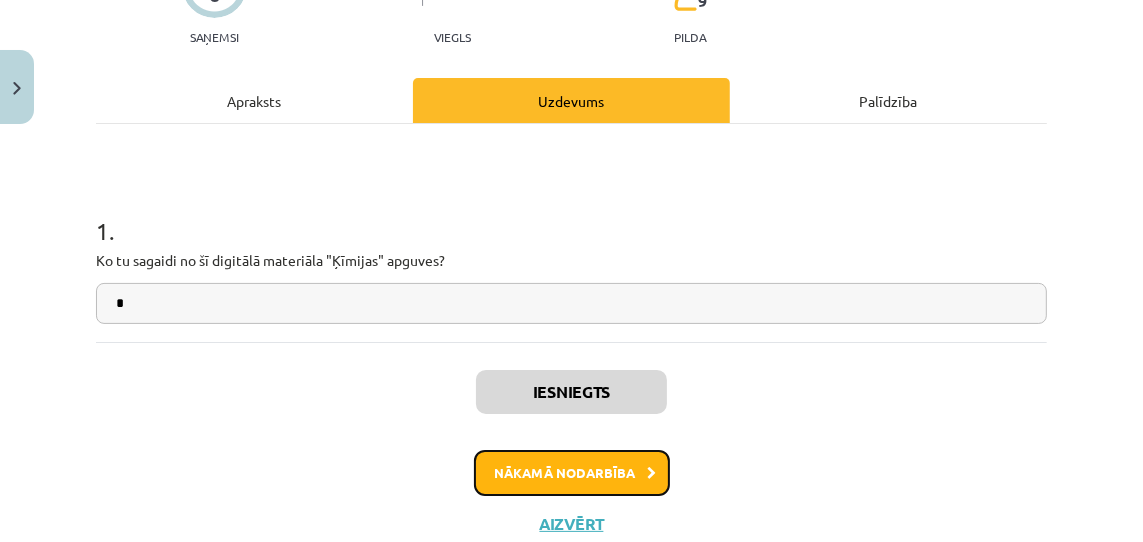 click on "Nākamā nodarbība" 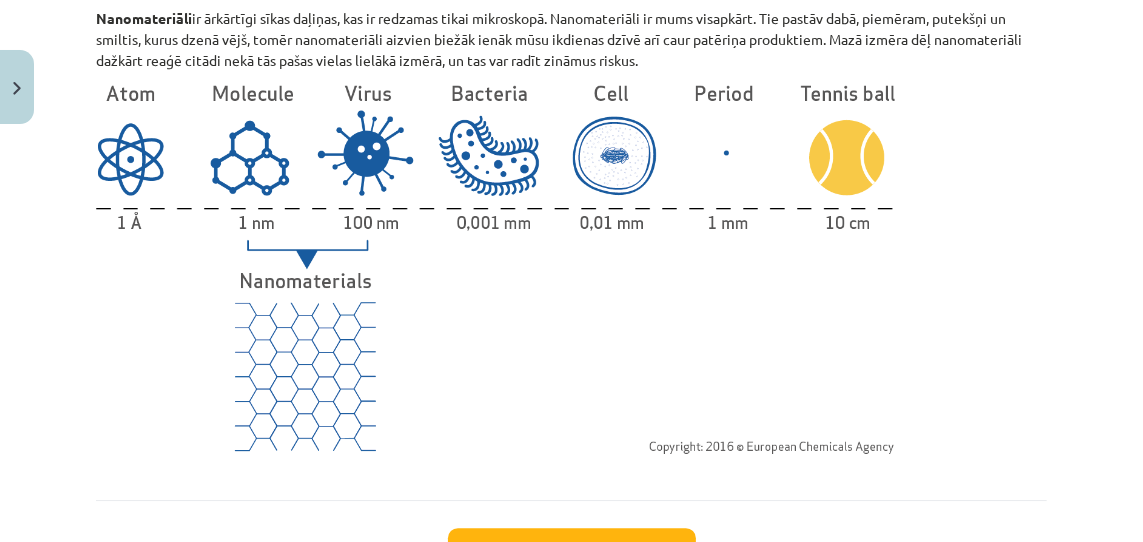 scroll, scrollTop: 4552, scrollLeft: 0, axis: vertical 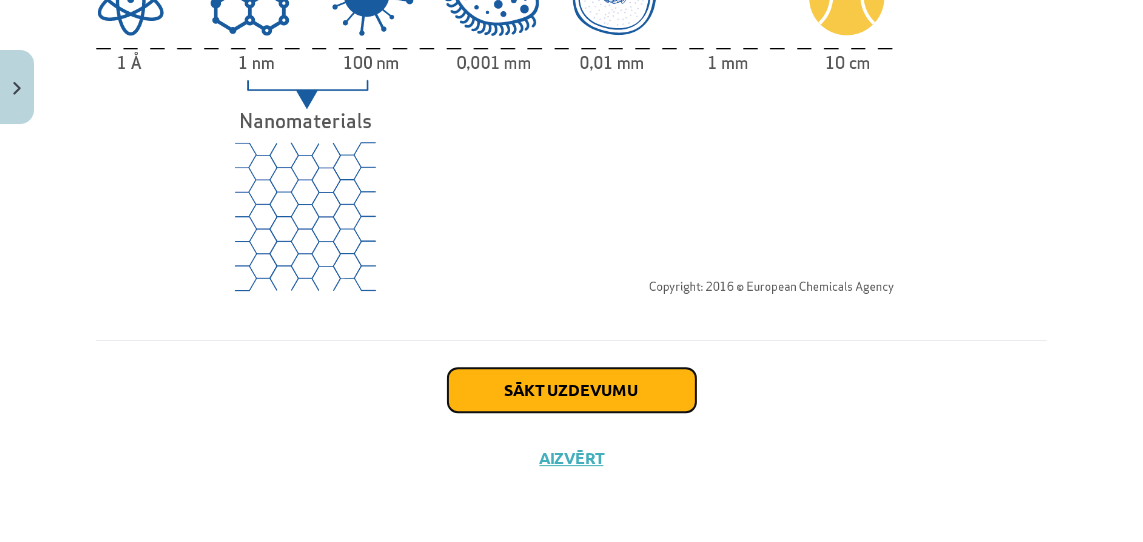 click on "Sākt uzdevumu" 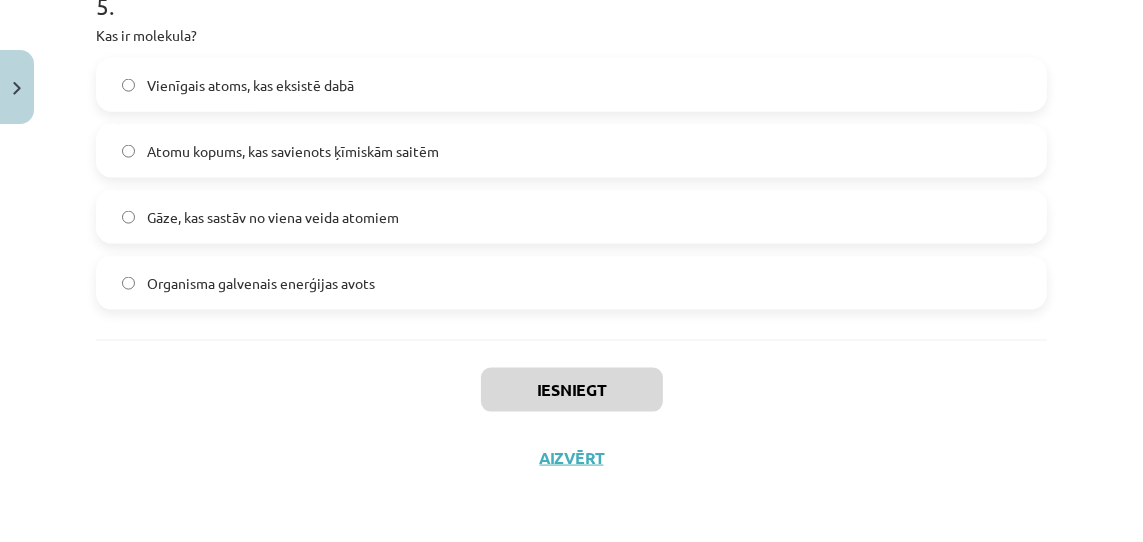 scroll, scrollTop: 2012, scrollLeft: 0, axis: vertical 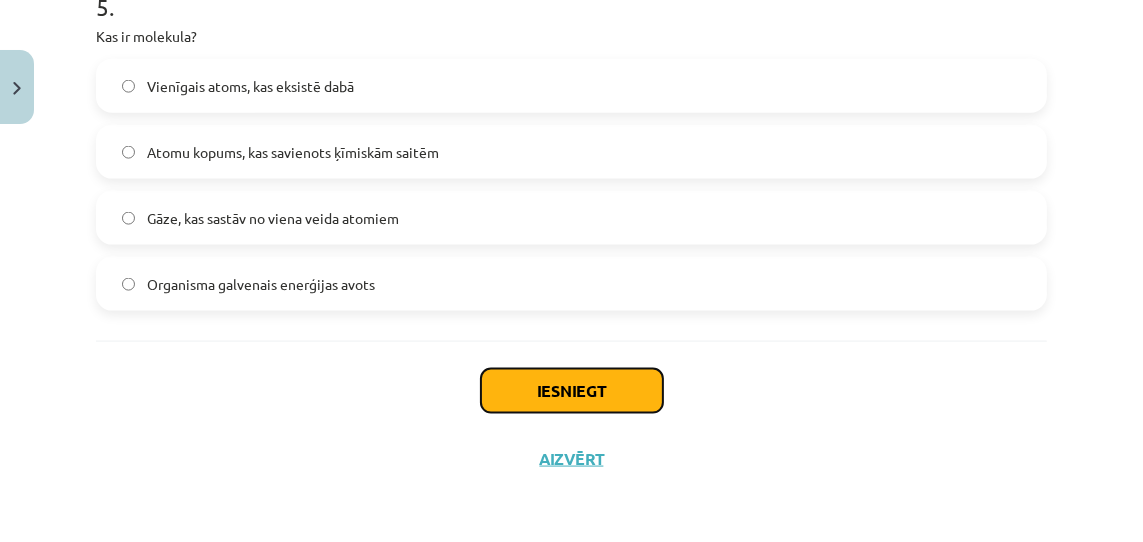 click on "Iesniegt" 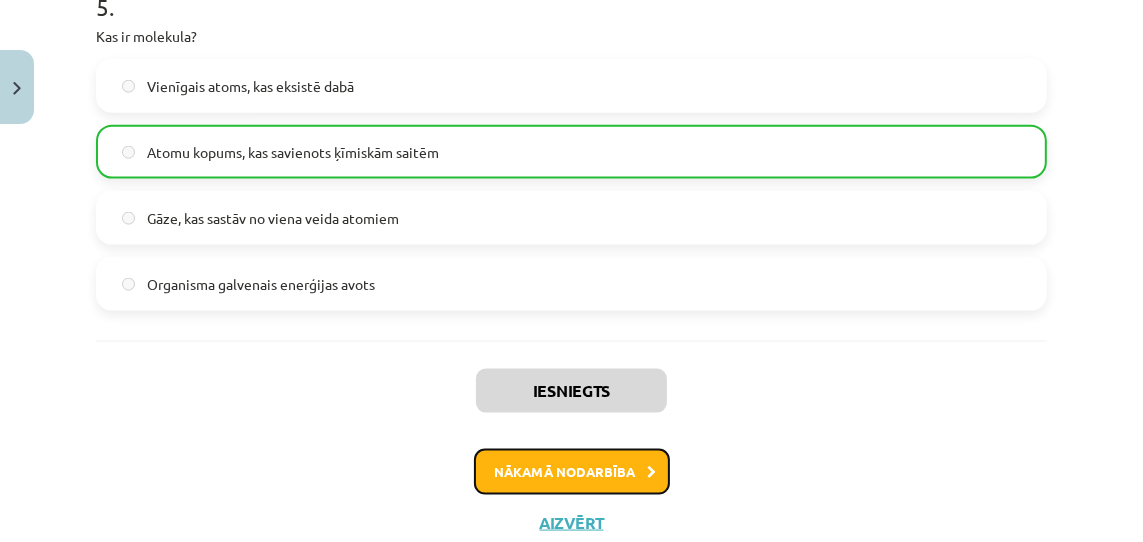 click on "Nākamā nodarbība" 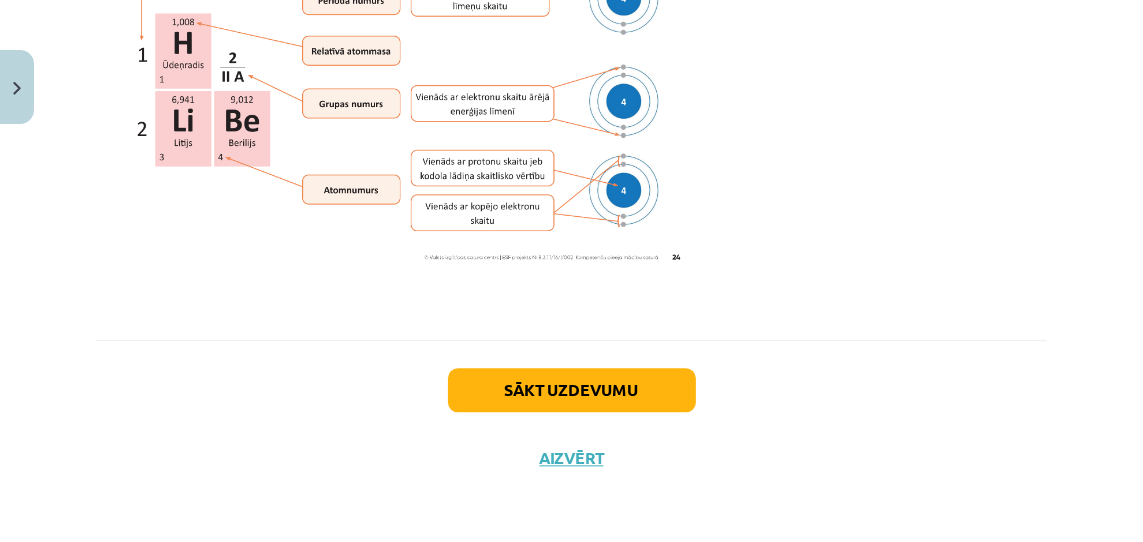 scroll, scrollTop: 3303, scrollLeft: 0, axis: vertical 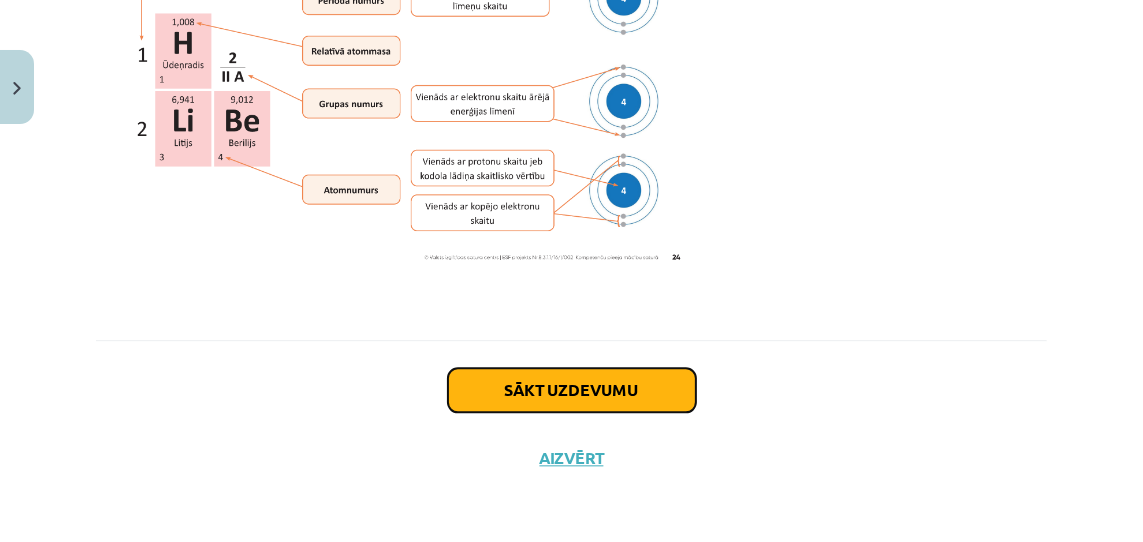 click on "Sākt uzdevumu" 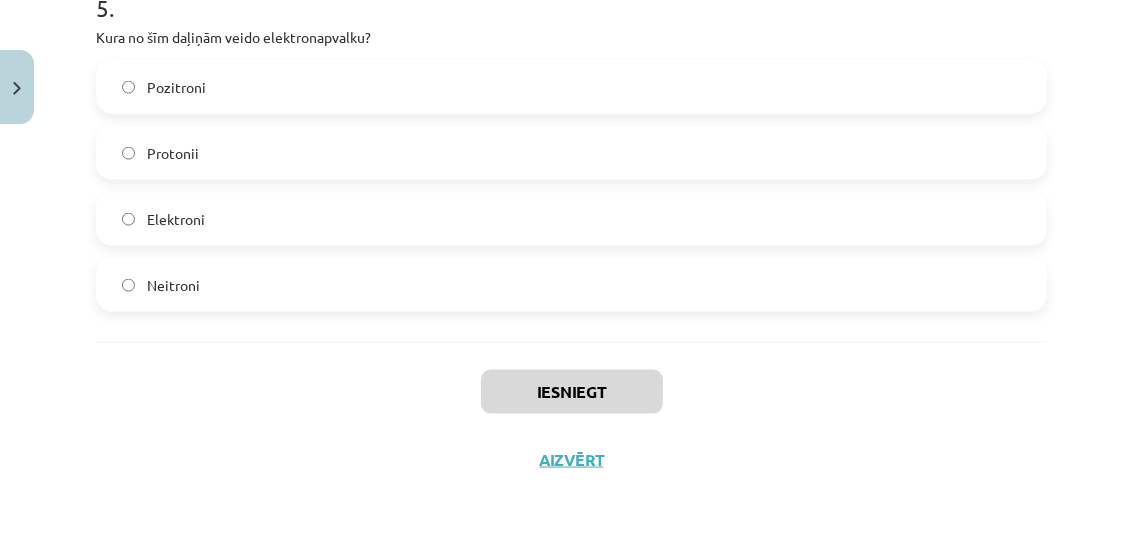 scroll, scrollTop: 2013, scrollLeft: 0, axis: vertical 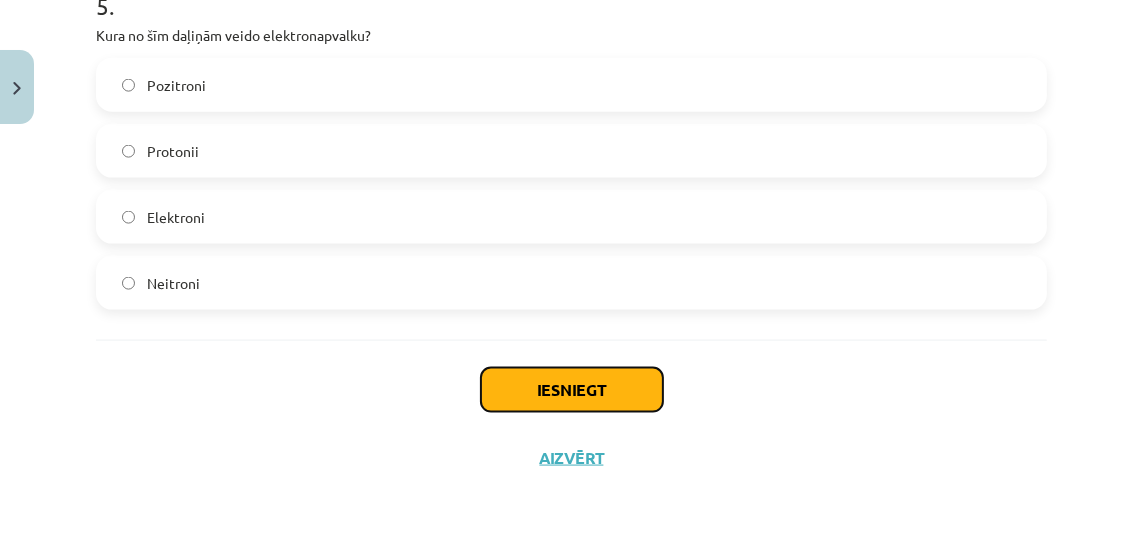 click on "Iesniegt" 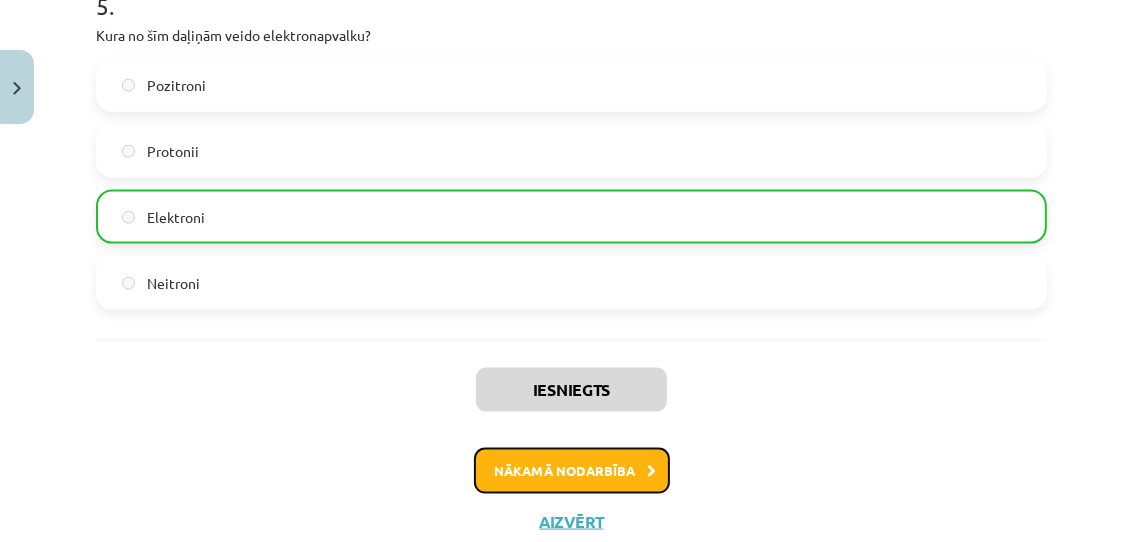 click on "Nākamā nodarbība" 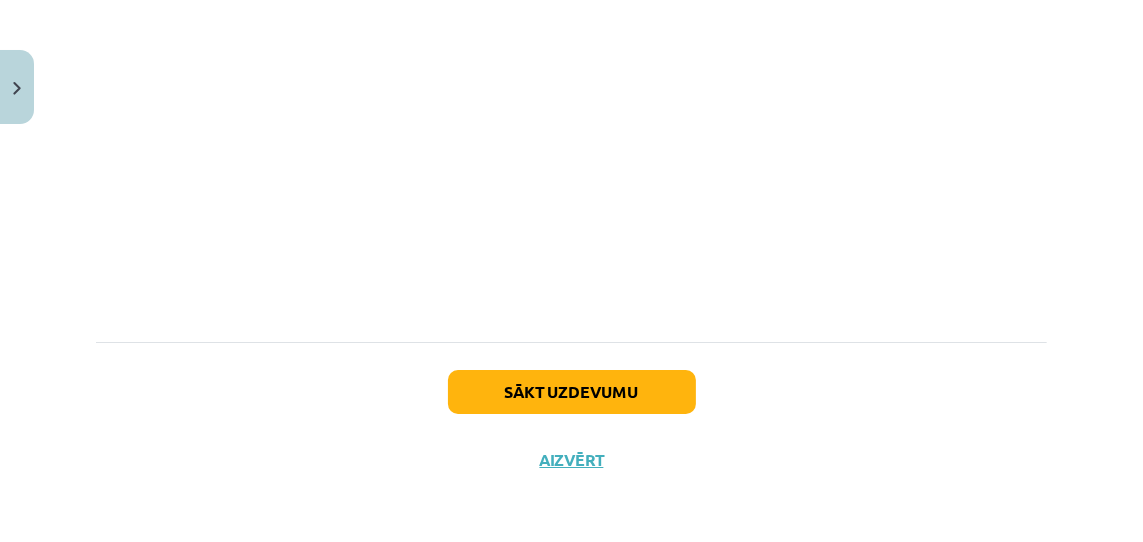 scroll, scrollTop: 5258, scrollLeft: 0, axis: vertical 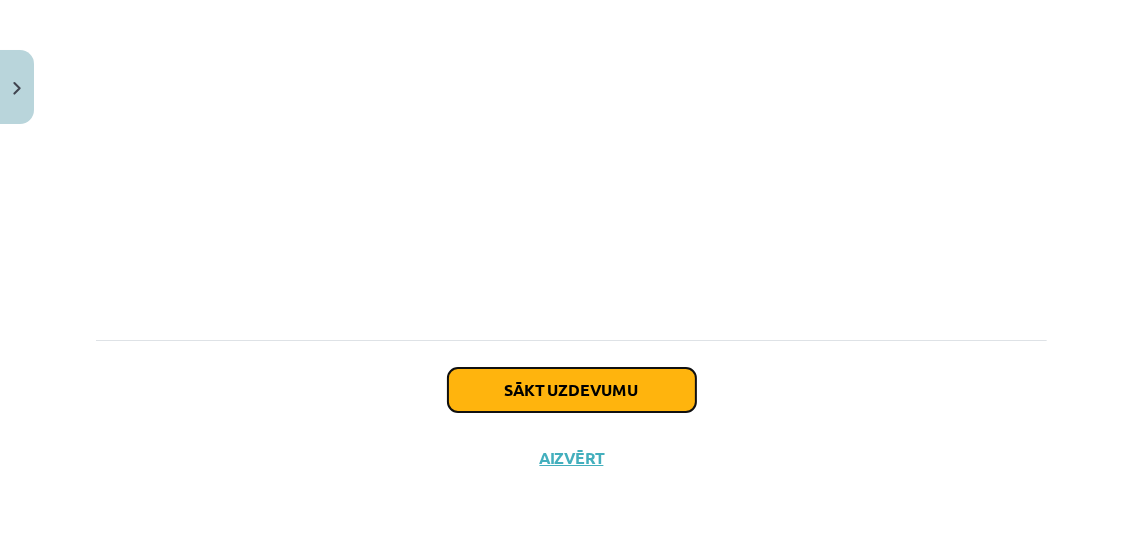 click on "Sākt uzdevumu" 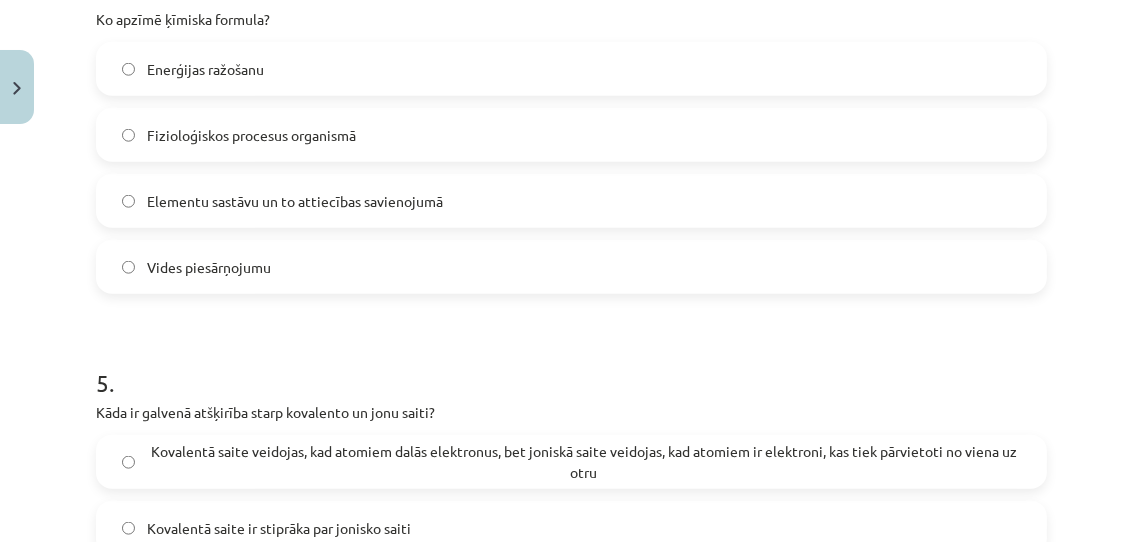 scroll, scrollTop: 1644, scrollLeft: 0, axis: vertical 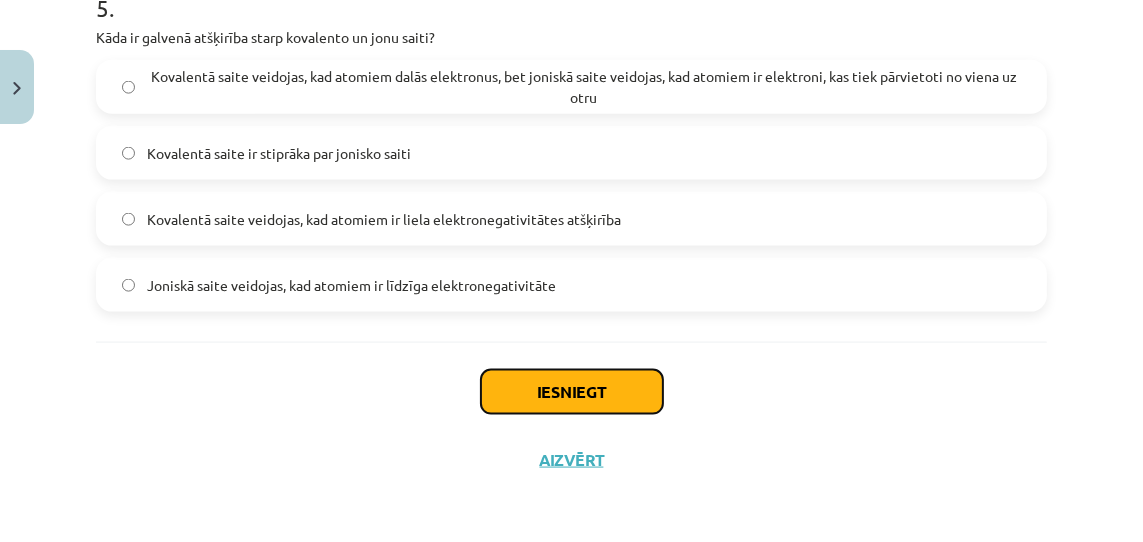 click on "Iesniegt" 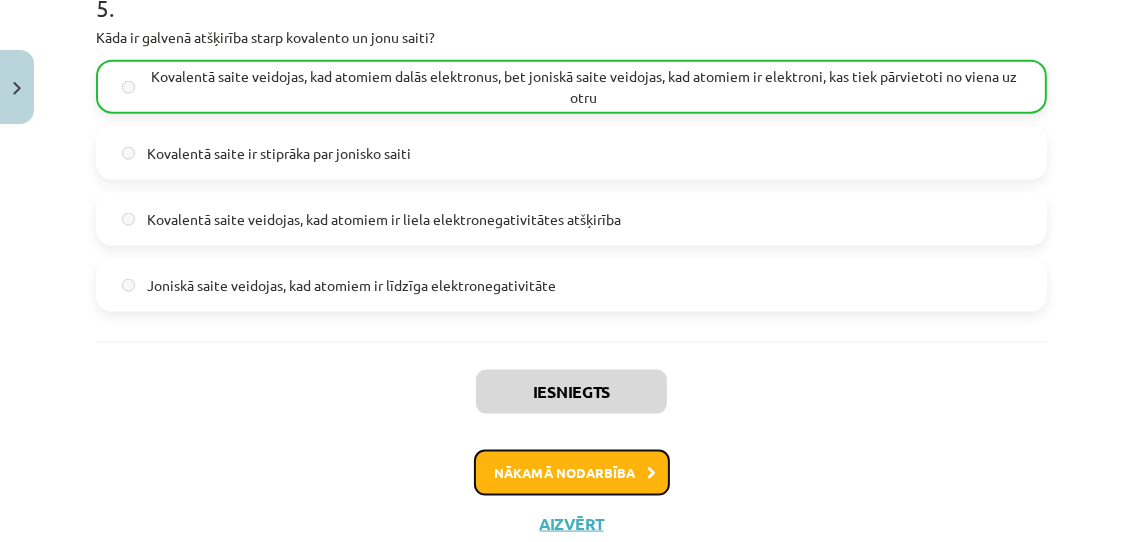 click on "Nākamā nodarbība" 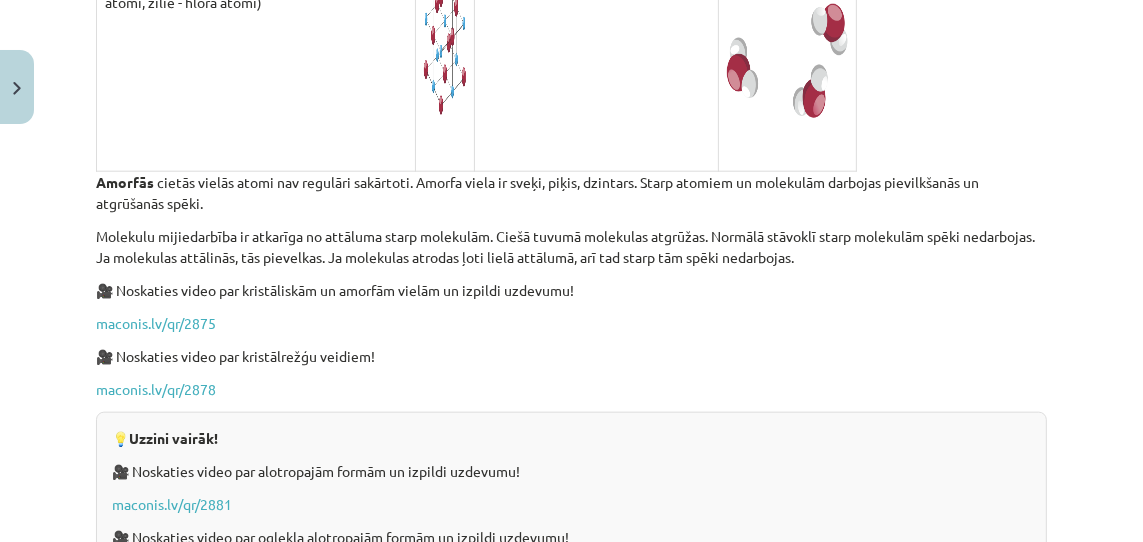 scroll, scrollTop: 1920, scrollLeft: 0, axis: vertical 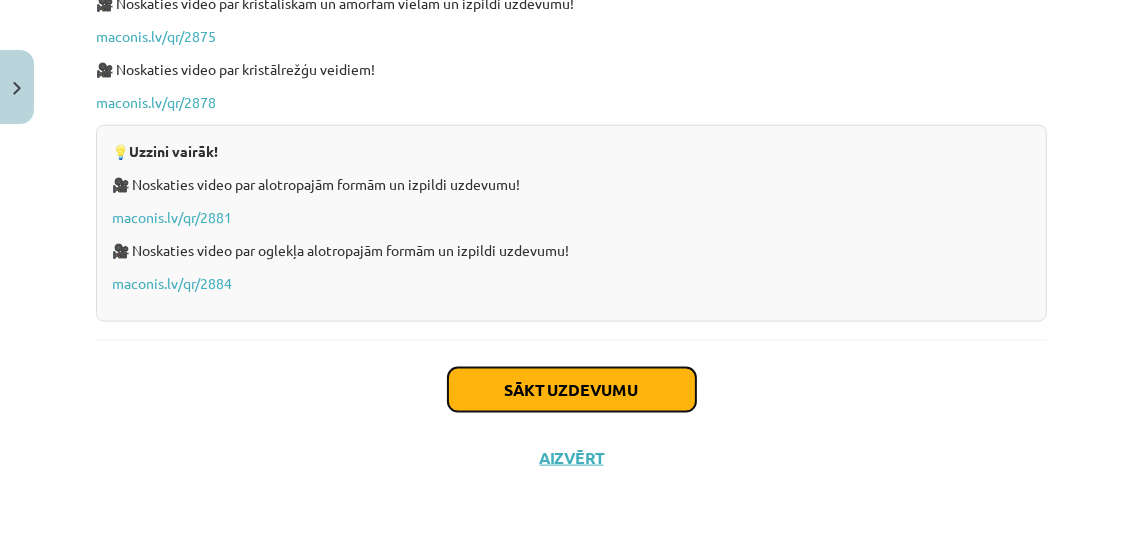 click on "Sākt uzdevumu" 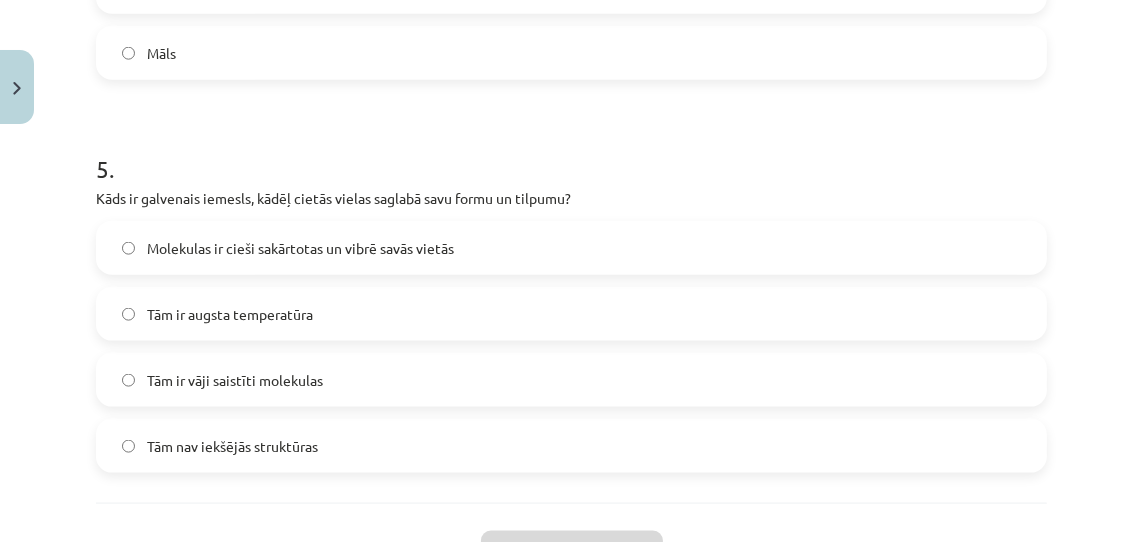 scroll, scrollTop: 2013, scrollLeft: 0, axis: vertical 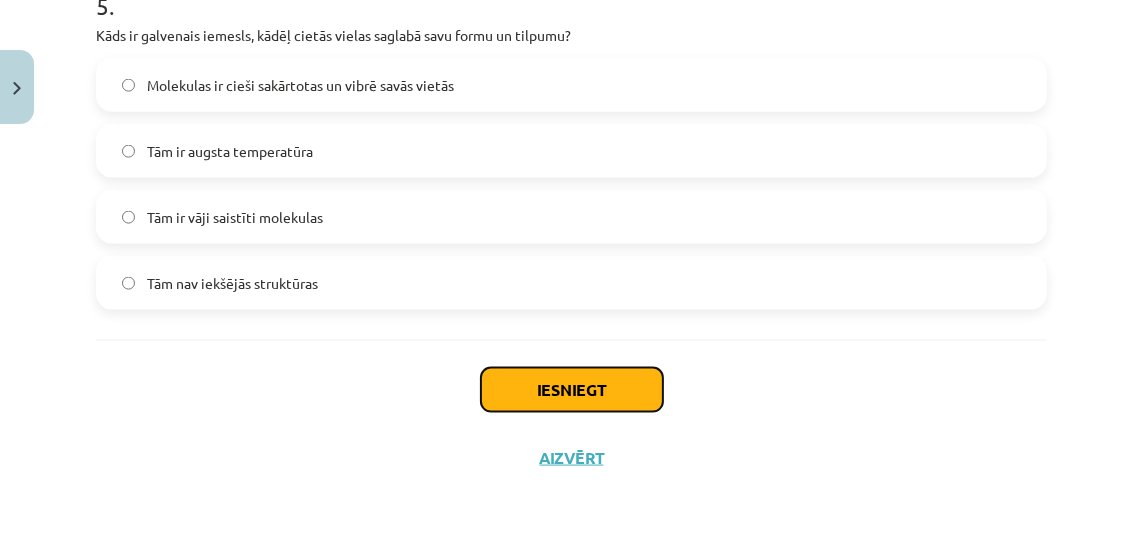 click on "Iesniegt" 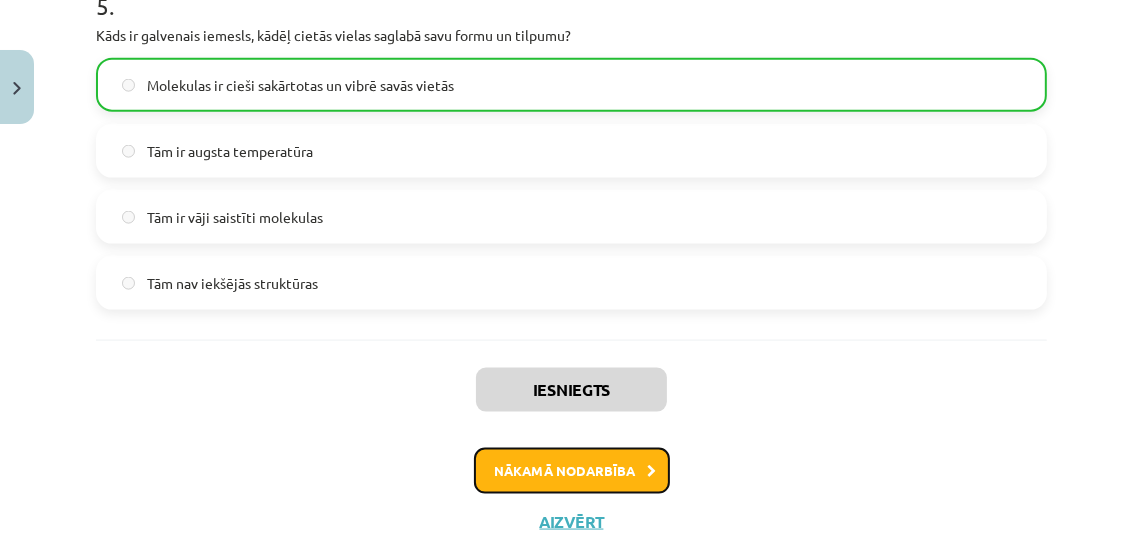 click on "Nākamā nodarbība" 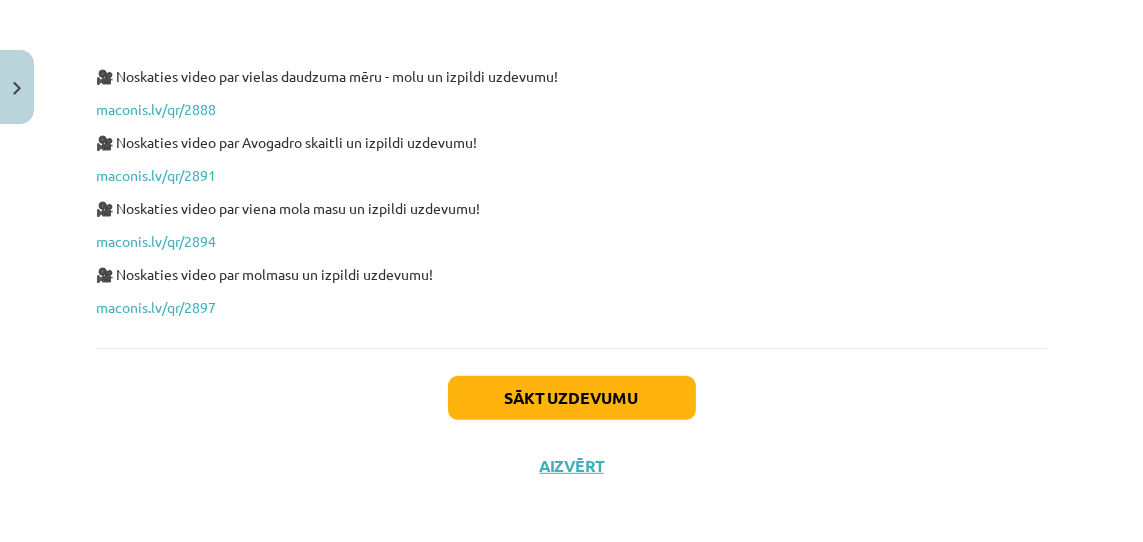 scroll, scrollTop: 660, scrollLeft: 0, axis: vertical 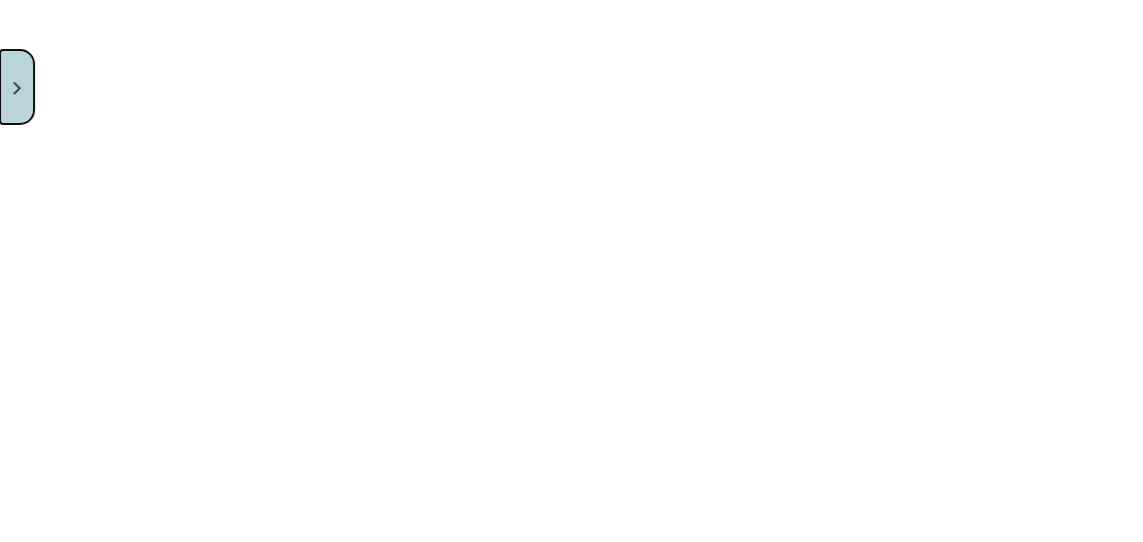 click 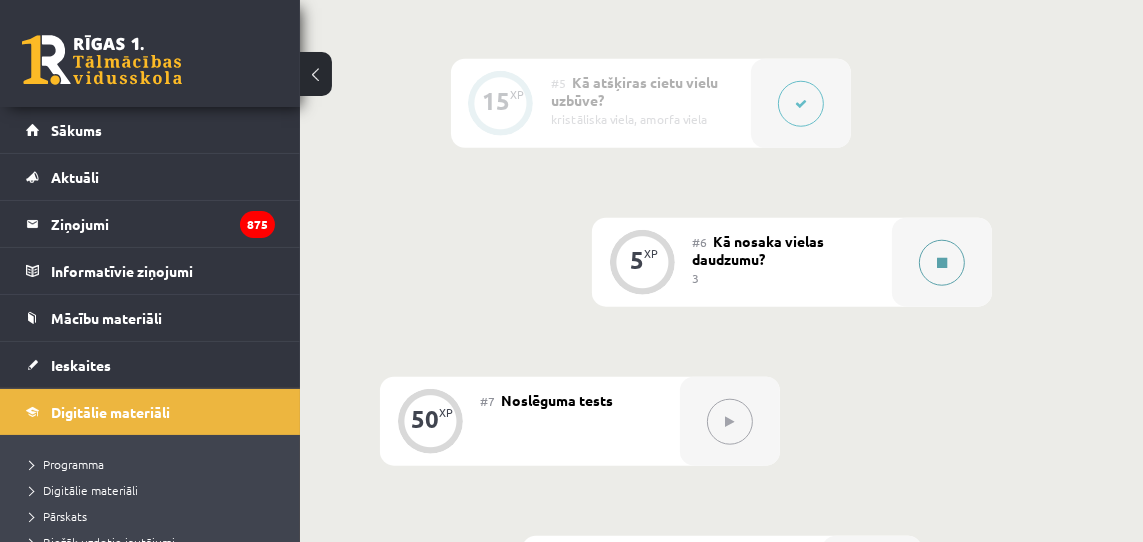 scroll, scrollTop: 1385, scrollLeft: 0, axis: vertical 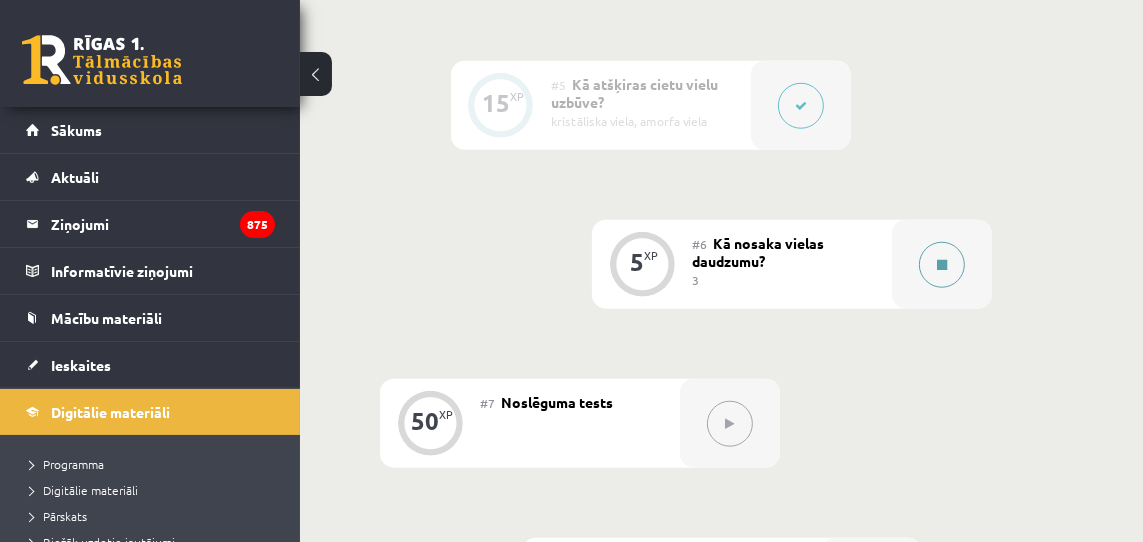 click 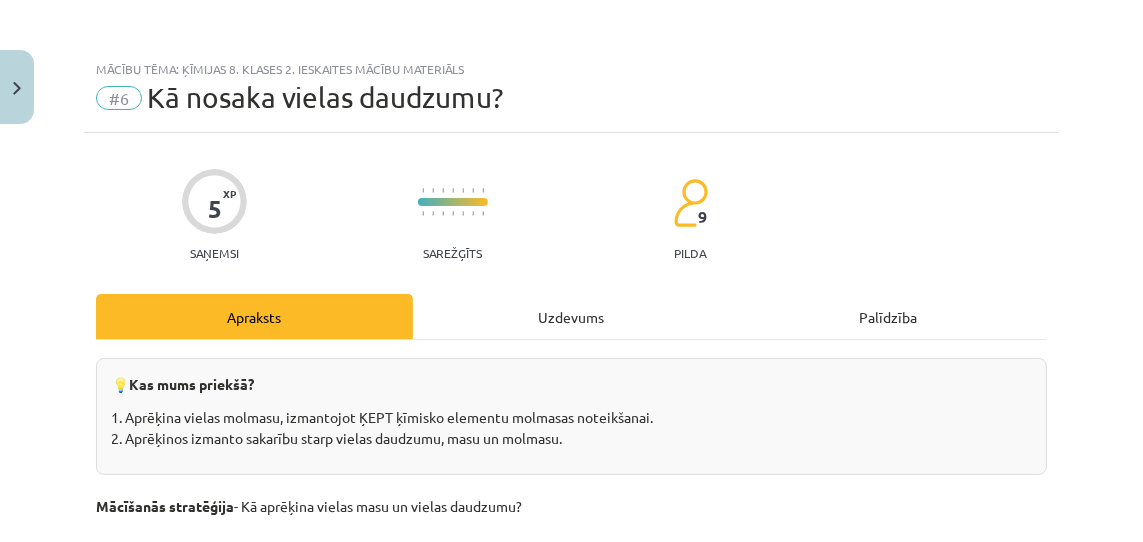 scroll, scrollTop: 660, scrollLeft: 0, axis: vertical 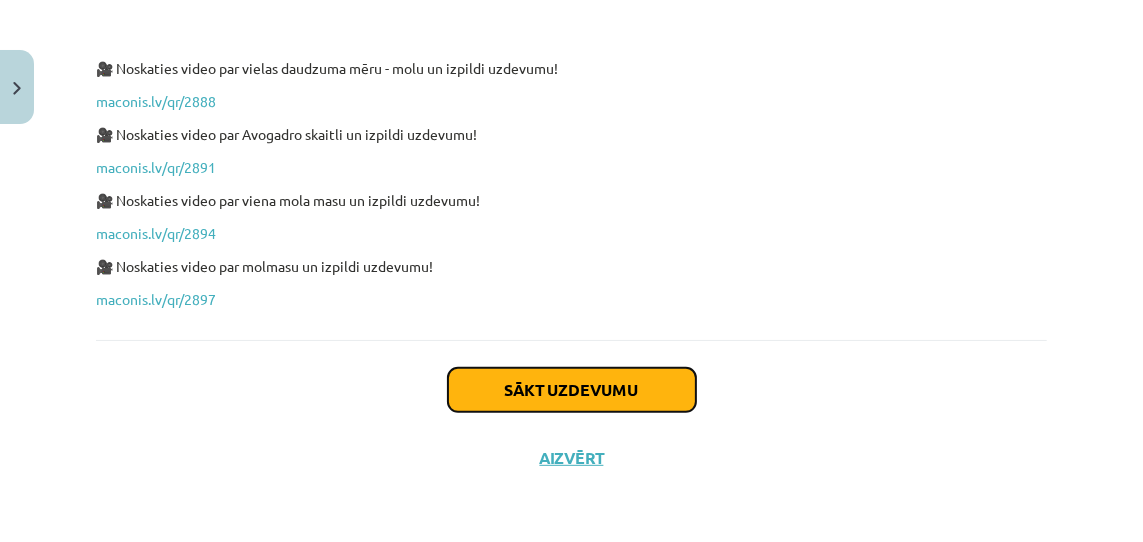 click on "Sākt uzdevumu" 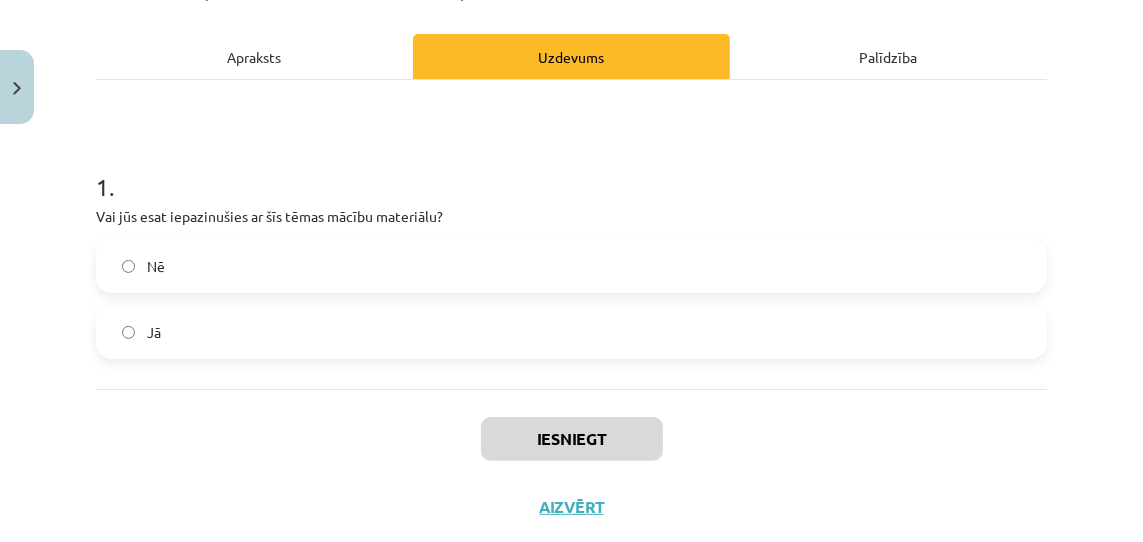 scroll, scrollTop: 309, scrollLeft: 0, axis: vertical 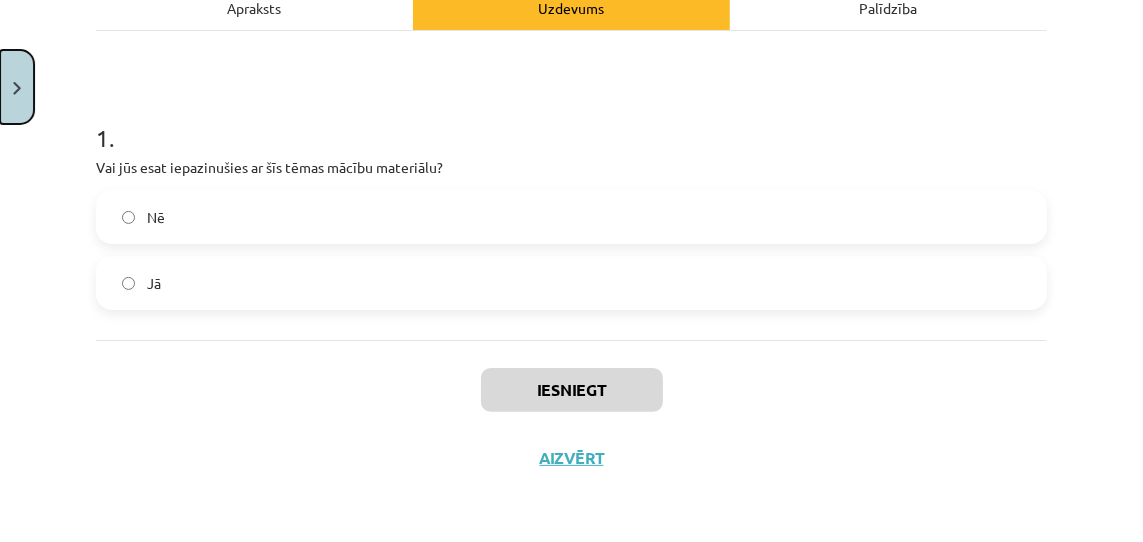 click 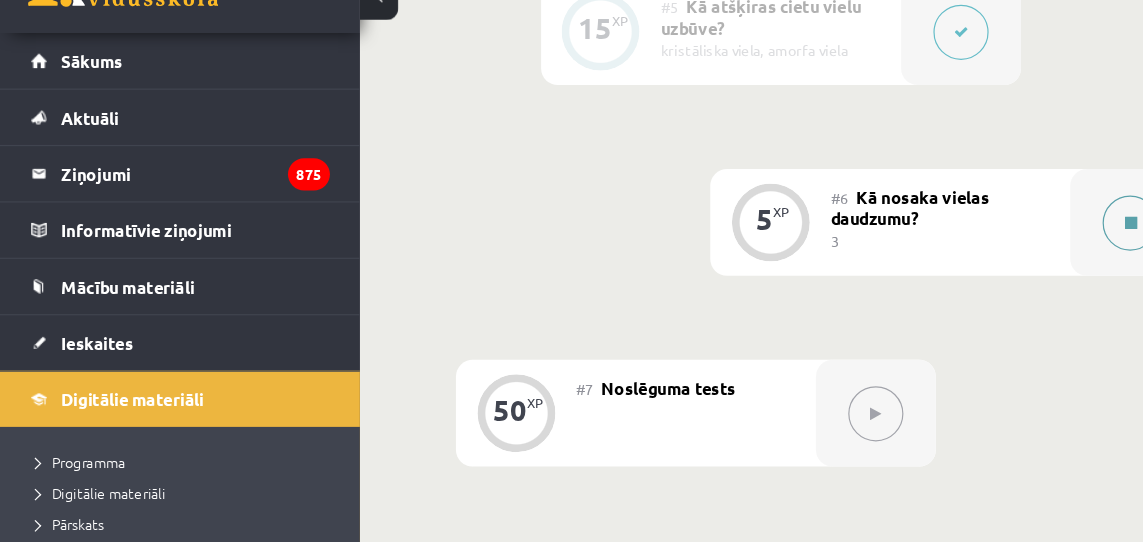 scroll, scrollTop: 1382, scrollLeft: 0, axis: vertical 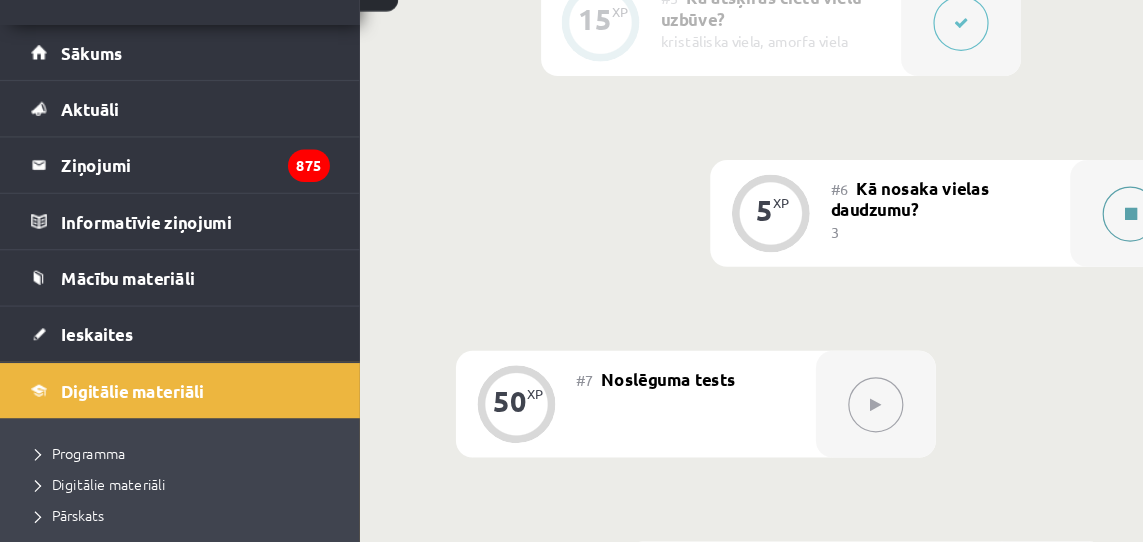 click 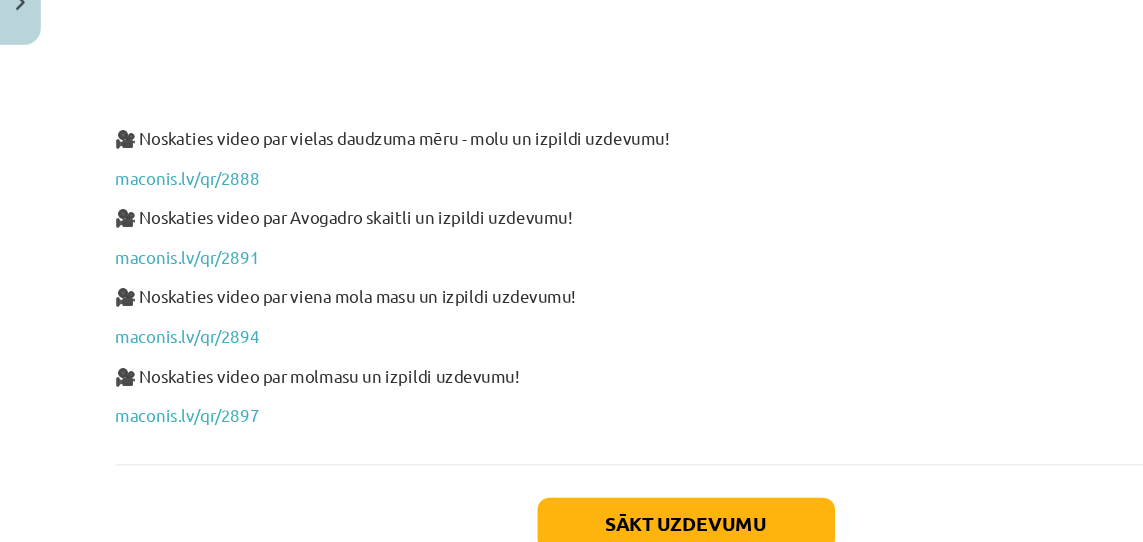 scroll, scrollTop: 1249, scrollLeft: 0, axis: vertical 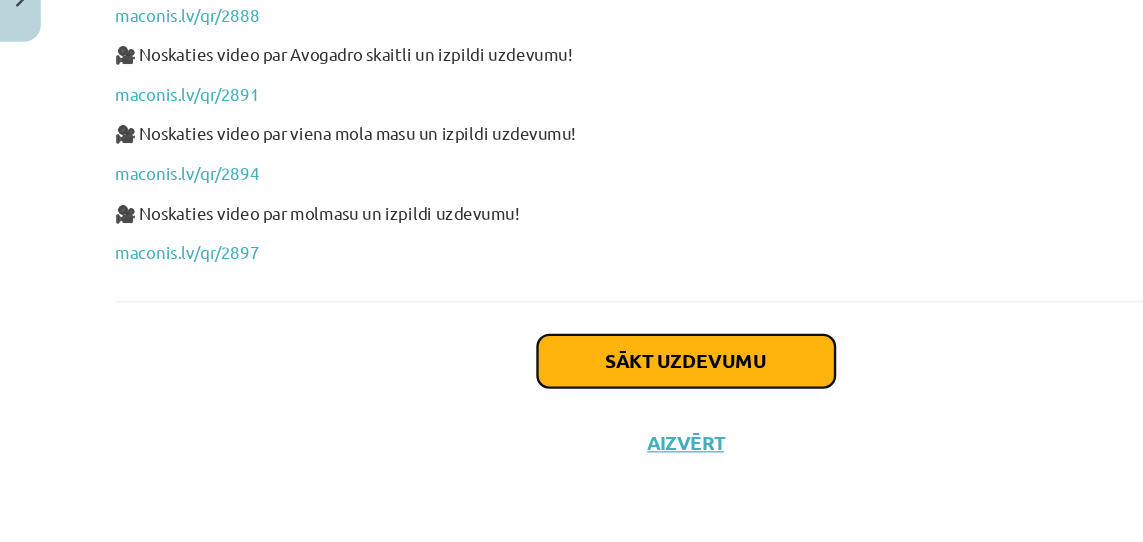 click on "Sākt uzdevumu" 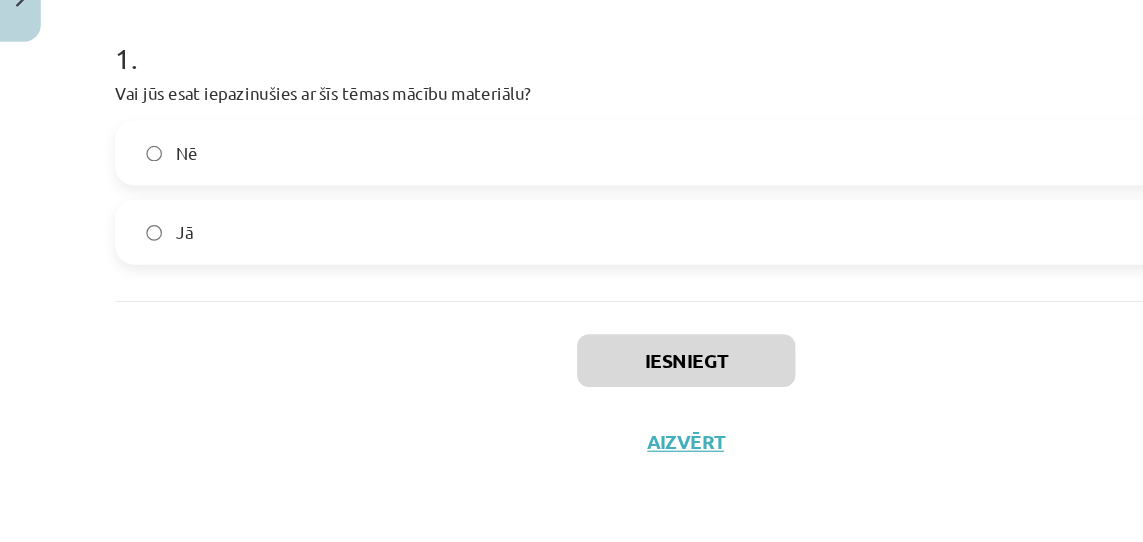 scroll, scrollTop: 1382, scrollLeft: 0, axis: vertical 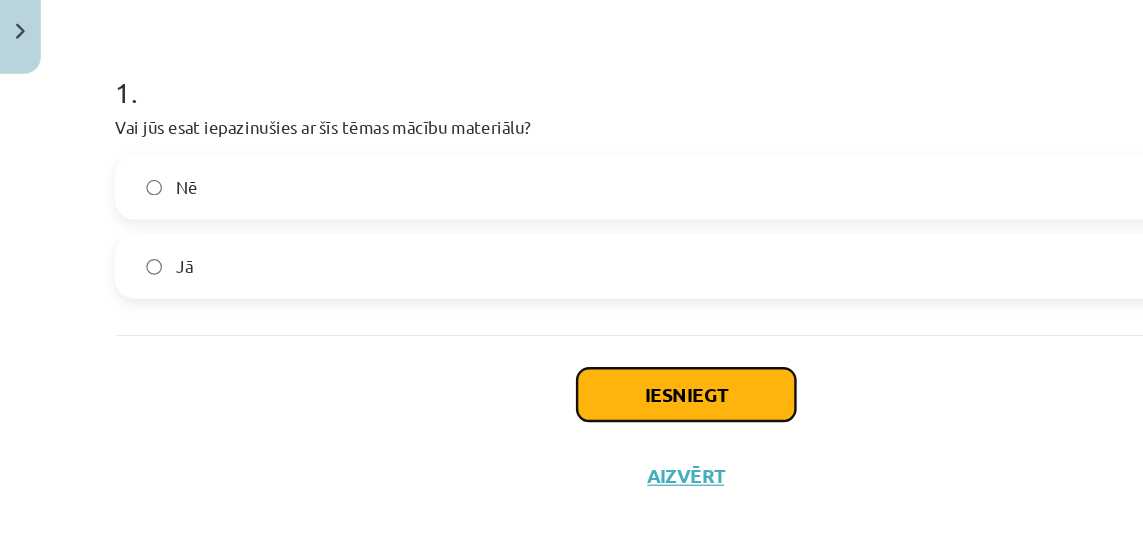click on "Iesniegt" 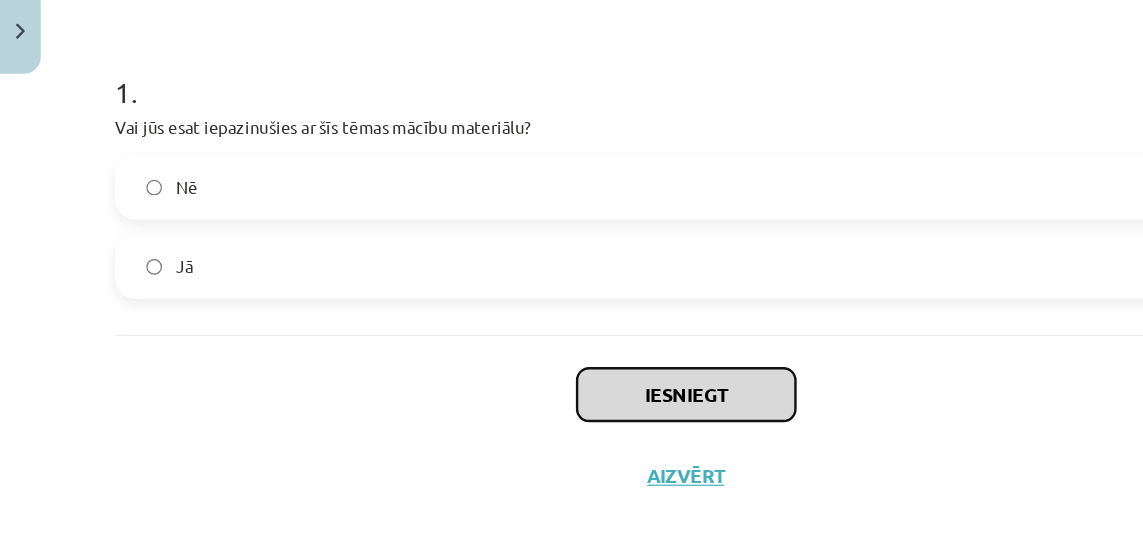 scroll, scrollTop: 307, scrollLeft: 0, axis: vertical 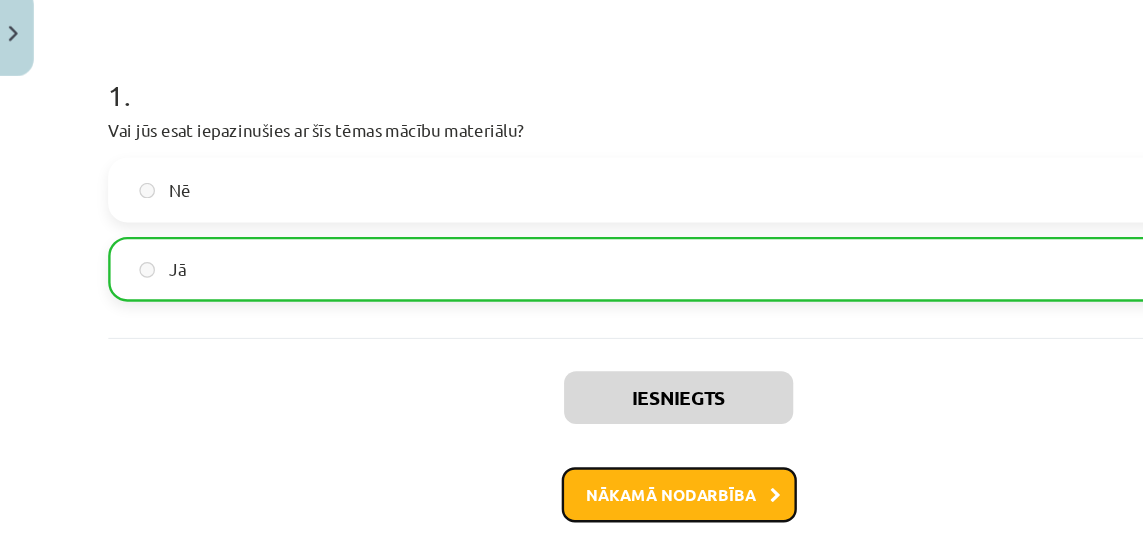 click on "Nākamā nodarbība" 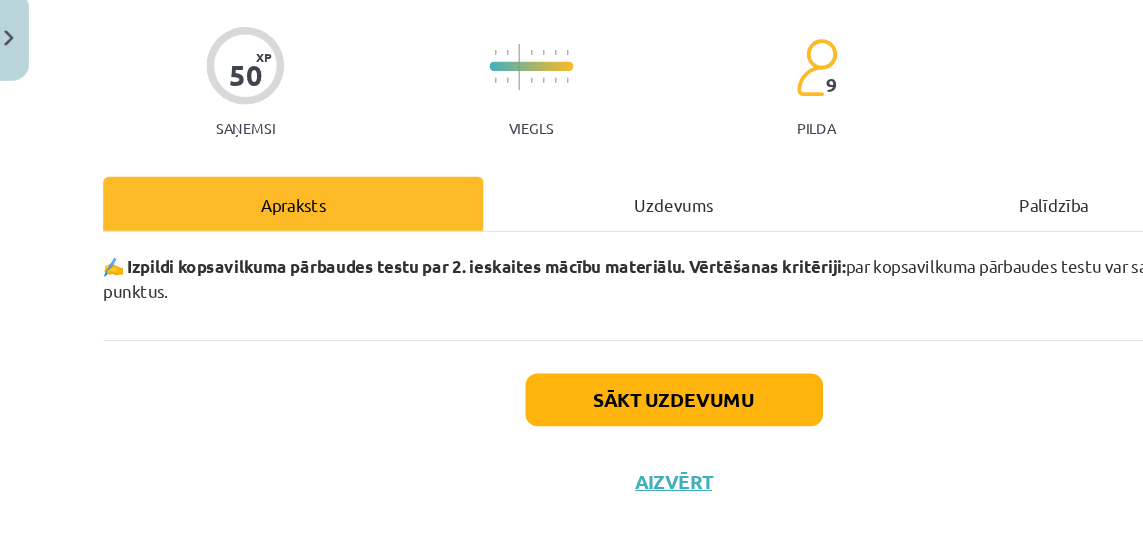scroll, scrollTop: 1382, scrollLeft: 0, axis: vertical 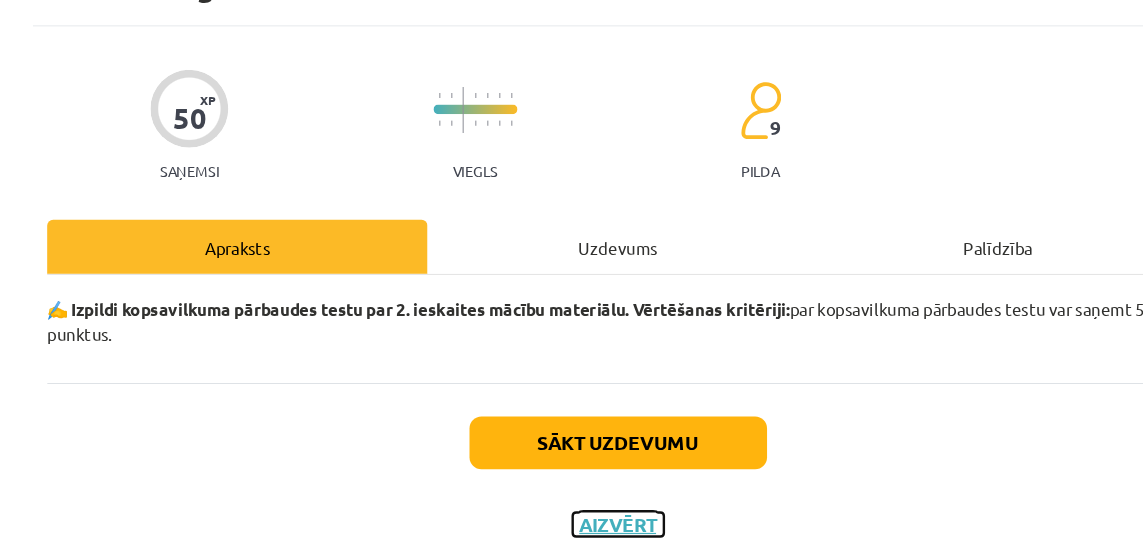 click on "Aizvērt" 